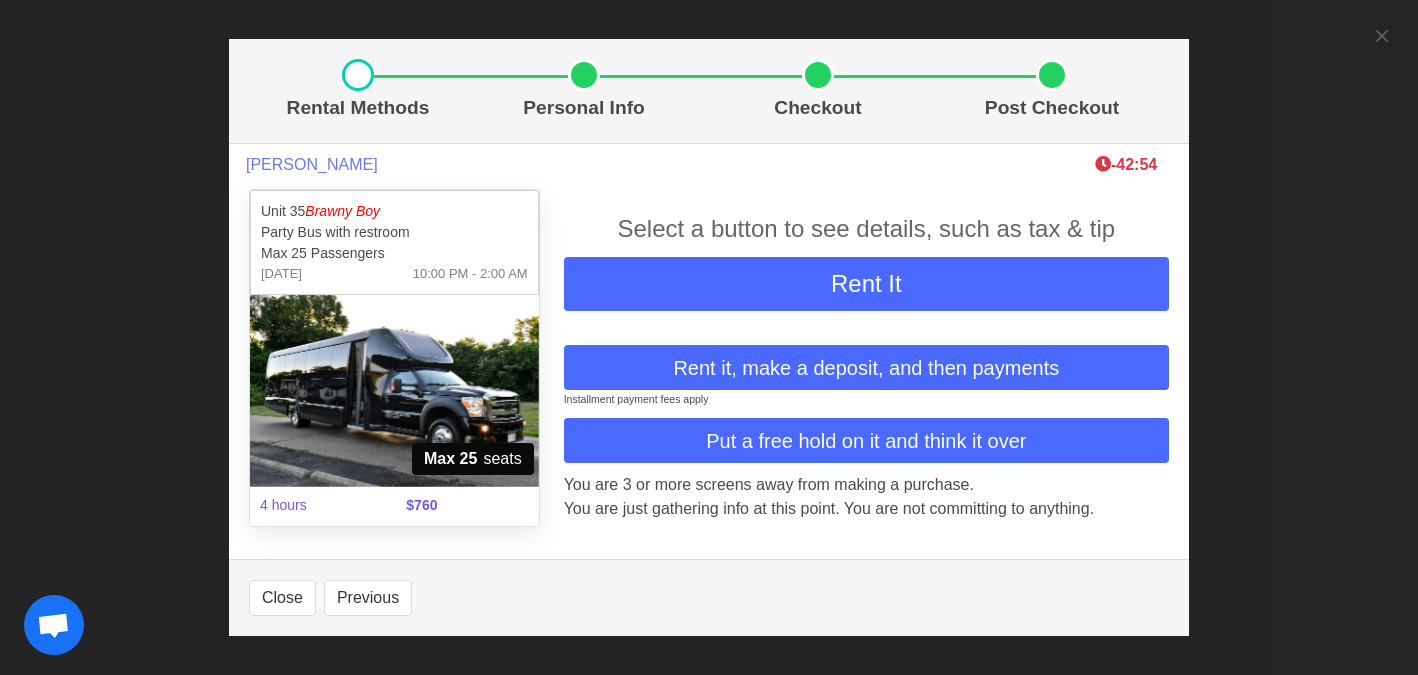 scroll, scrollTop: 236, scrollLeft: 0, axis: vertical 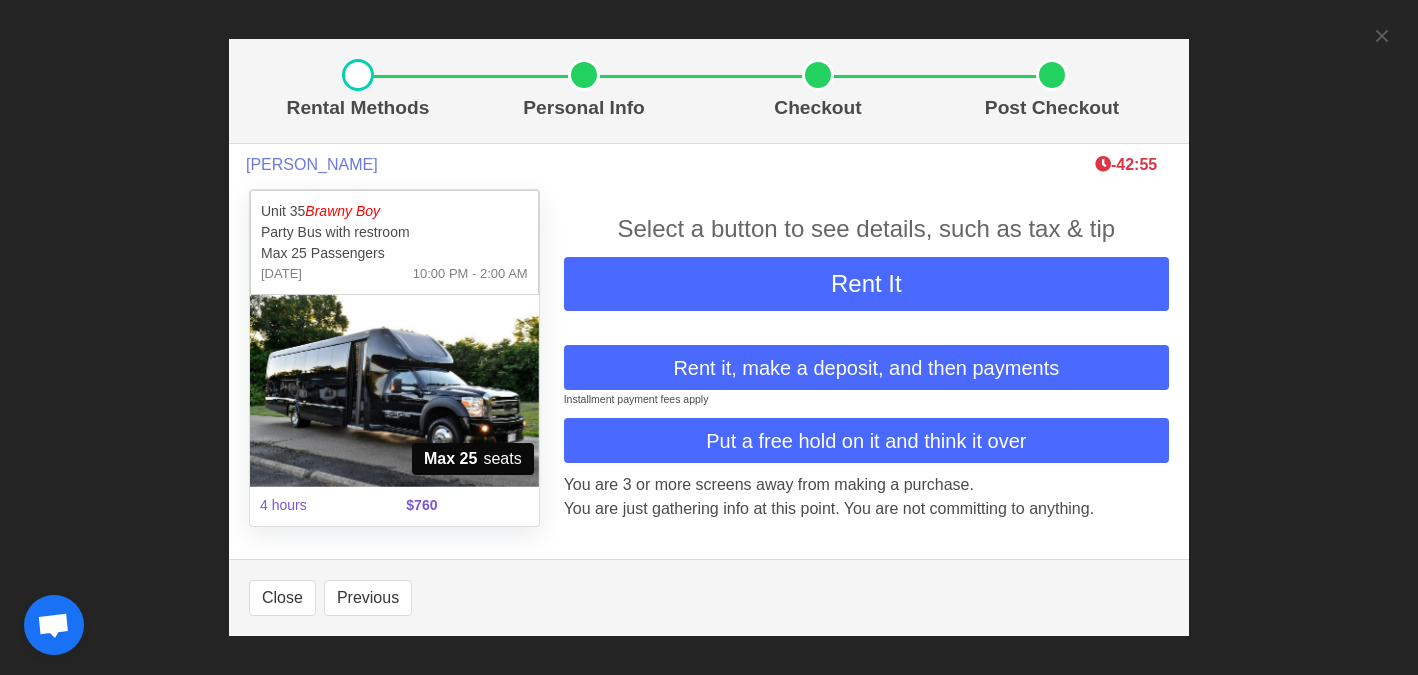 click on "Rental Methods   Personal Info   Checkout   Post Checkout   [PERSON_NAME]    -42:55   Unit 35  Brawny Boy   Party Bus with restroom   Max 25 Passengers   [DATE]   10:00 PM - 2:00 AM       Max 25  seats
4 hours     $760   Select a button to see details, such as tax & tip
Rent It           Rent it, make a deposit, and then payments     Installment payment fees apply         Put a free hold on it and think it over     You are 3 or more screens away from making a purchase.   You are just gathering info at this point.  You are not committing to anything.       Vehicle Price   760.00   Chauffeur Fee   included             Fuel Surcharge   55.00         Sales Tax/Processing Fee   63.57       TOTAL   $878.57     When you click “Next”, you are just gathering info about tips, which is on the next screen.   You are not committing to anything.       Vehicle Price   760.00   Chauffeur Fee   included                 Fuel Surcharge   55.00                         63.57   $878.57" at bounding box center [709, 337] 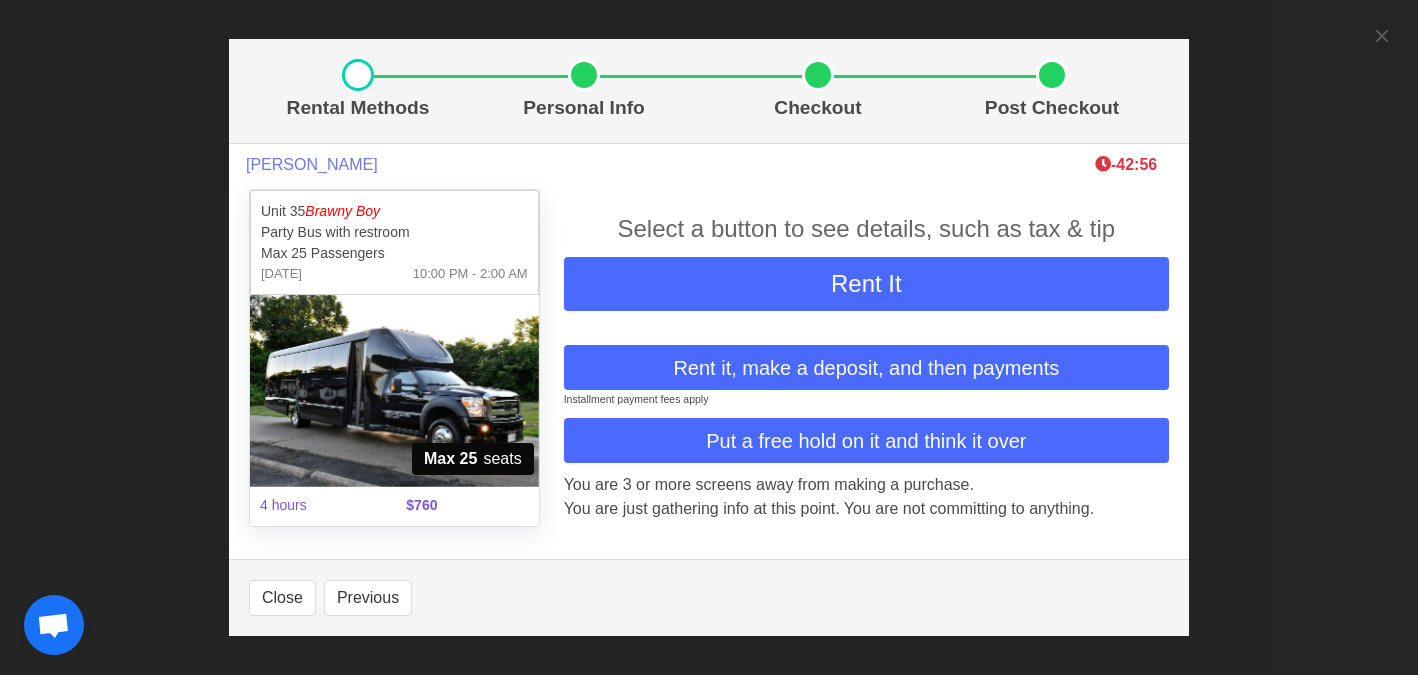 click on "Rental Methods   Personal Info   Checkout   Post Checkout   [PERSON_NAME]    -42:56   Unit 35  Brawny Boy   Party Bus with restroom   Max 25 Passengers   [DATE]   10:00 PM - 2:00 AM       Max 25  seats
4 hours     $760   Select a button to see details, such as tax & tip
Rent It           Rent it, make a deposit, and then payments     Installment payment fees apply         Put a free hold on it and think it over     You are 3 or more screens away from making a purchase.   You are just gathering info at this point.  You are not committing to anything.       Vehicle Price   760.00   Chauffeur Fee   included             Fuel Surcharge   55.00         Sales Tax/Processing Fee   63.57       TOTAL   $878.57     When you click “Next”, you are just gathering info about tips, which is on the next screen.   You are not committing to anything.       Vehicle Price   760.00   Chauffeur Fee   included                 Fuel Surcharge   55.00                         63.57   $878.57" at bounding box center (709, 337) 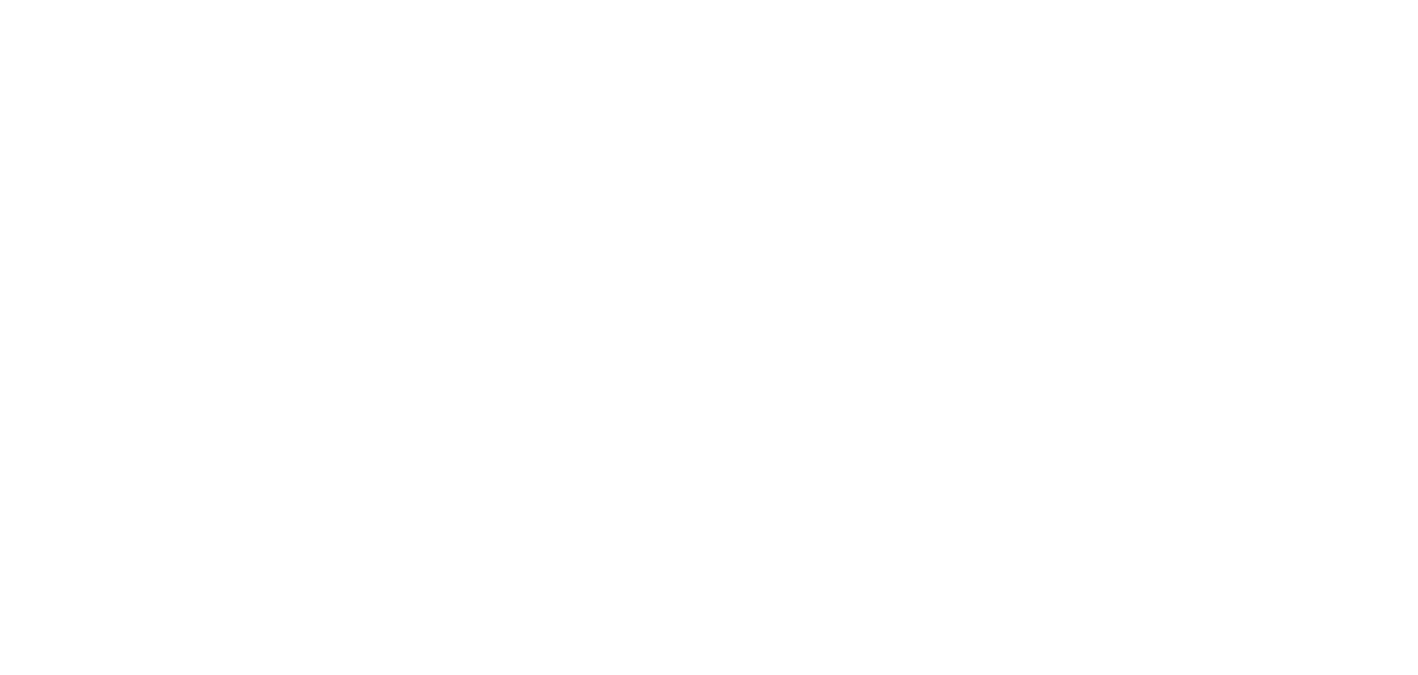 scroll, scrollTop: 0, scrollLeft: 0, axis: both 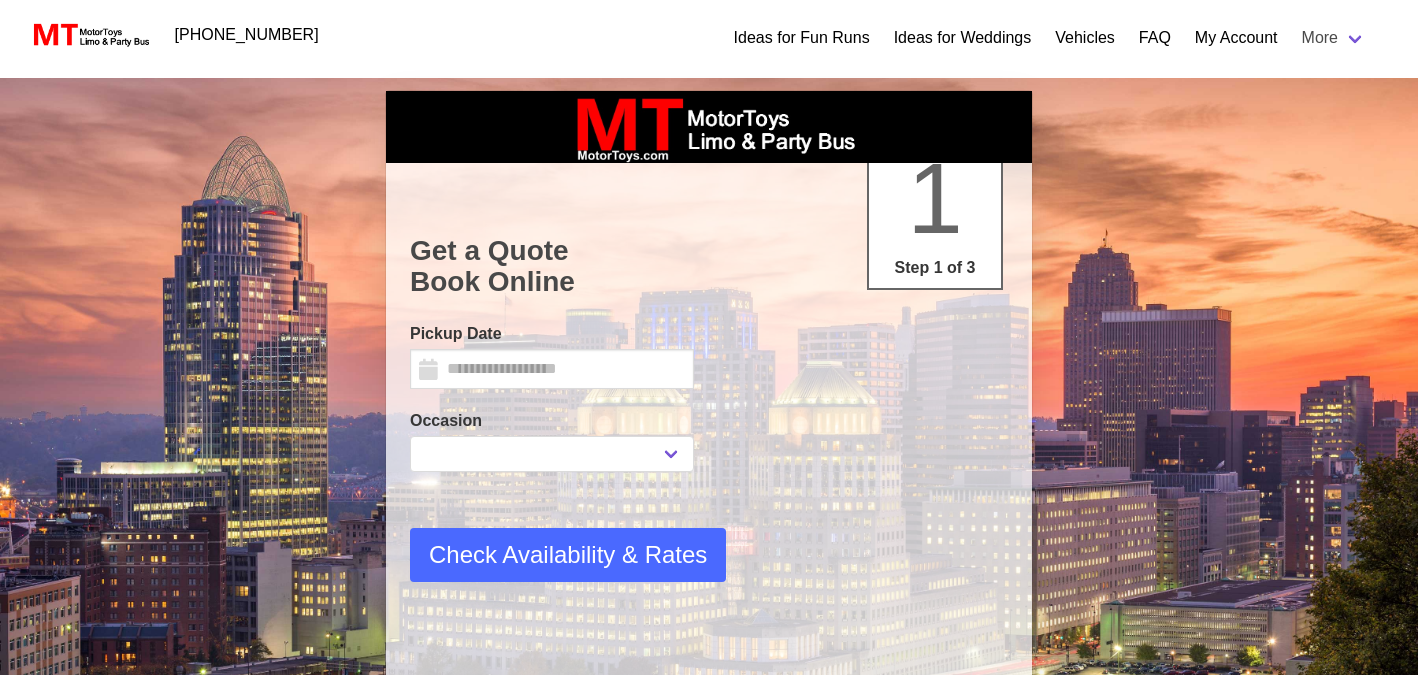 select 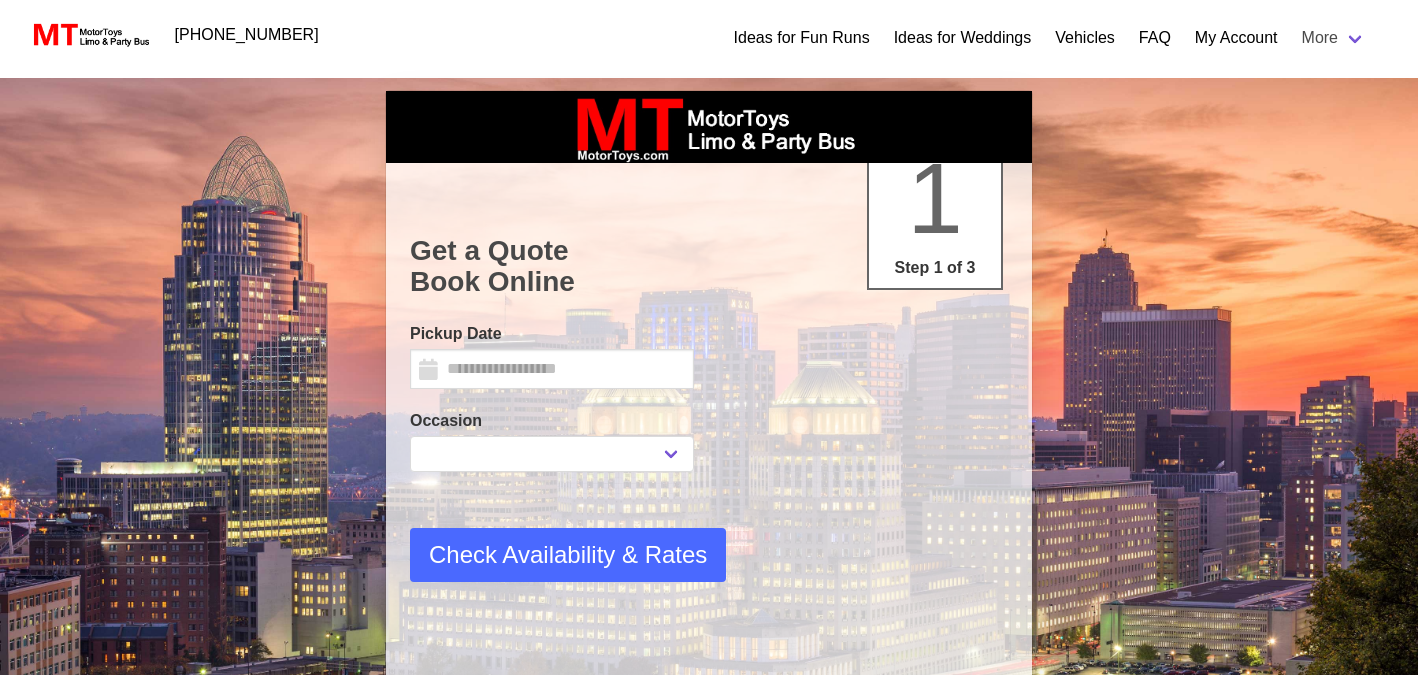 type on "********" 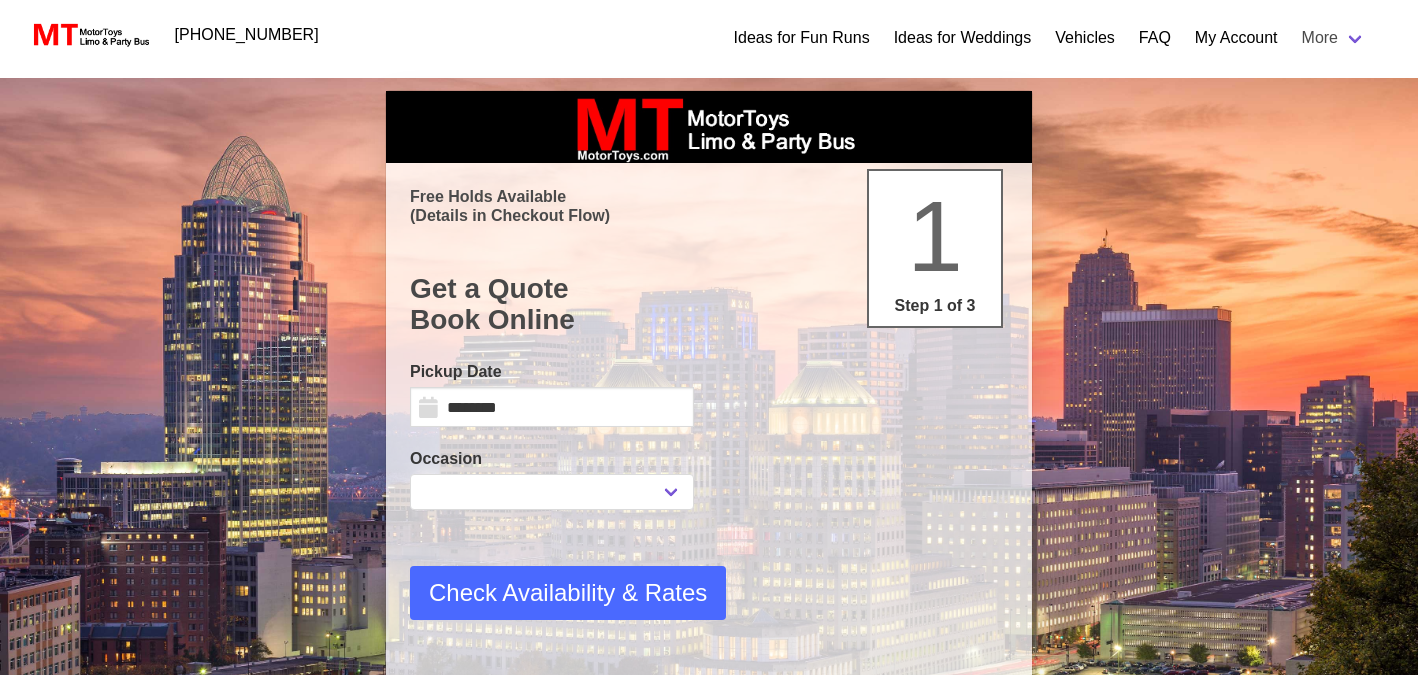 select 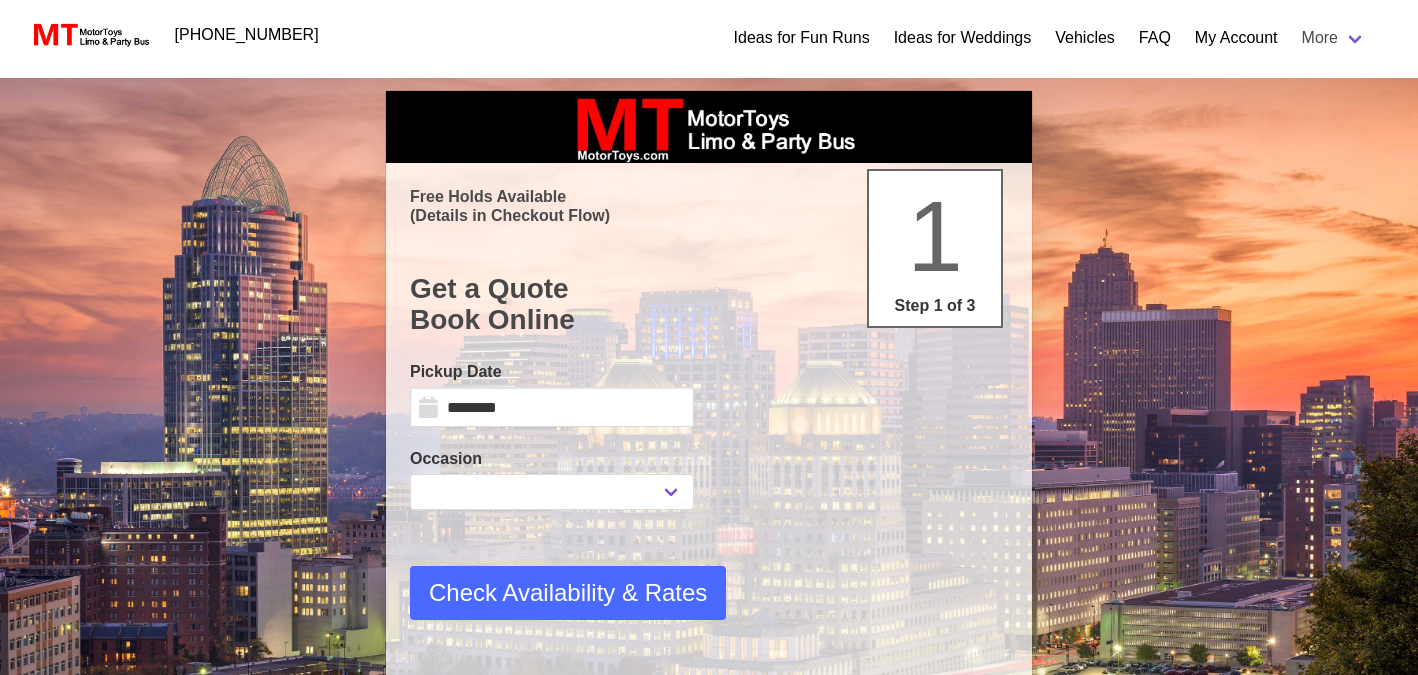 select on "**" 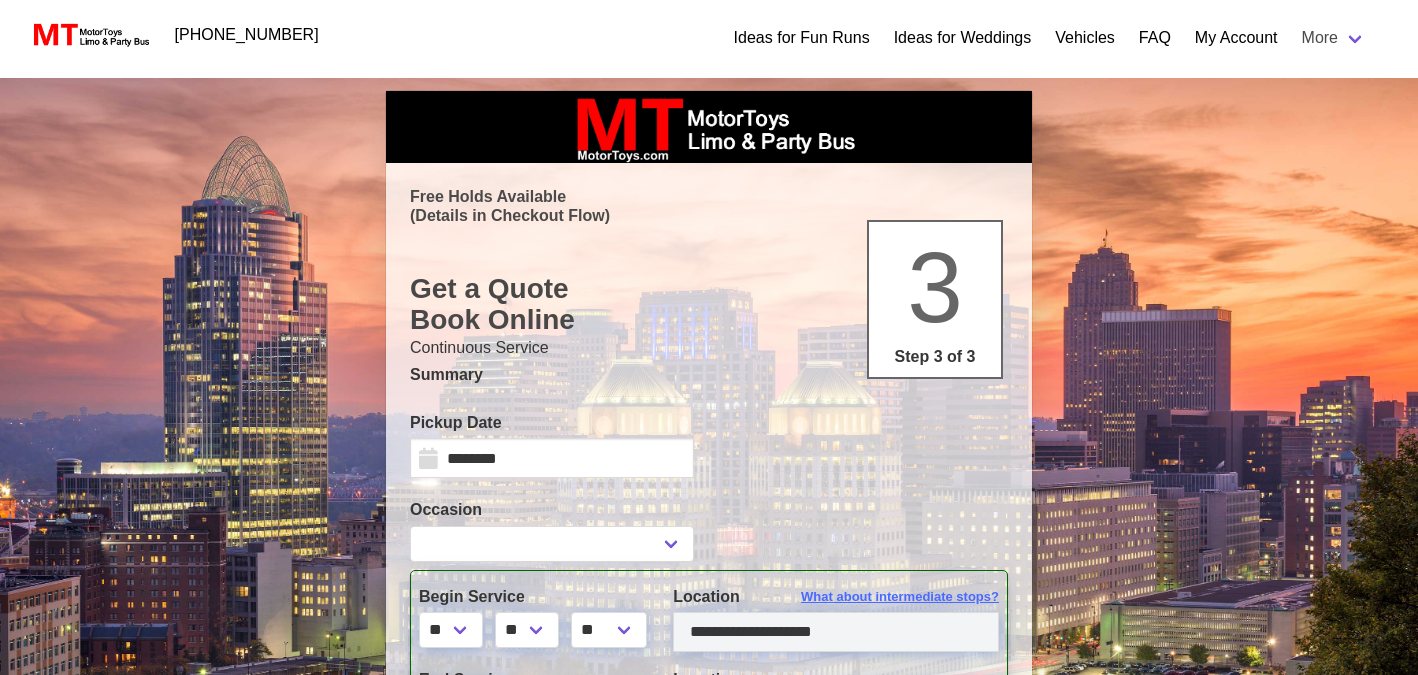 type on "**********" 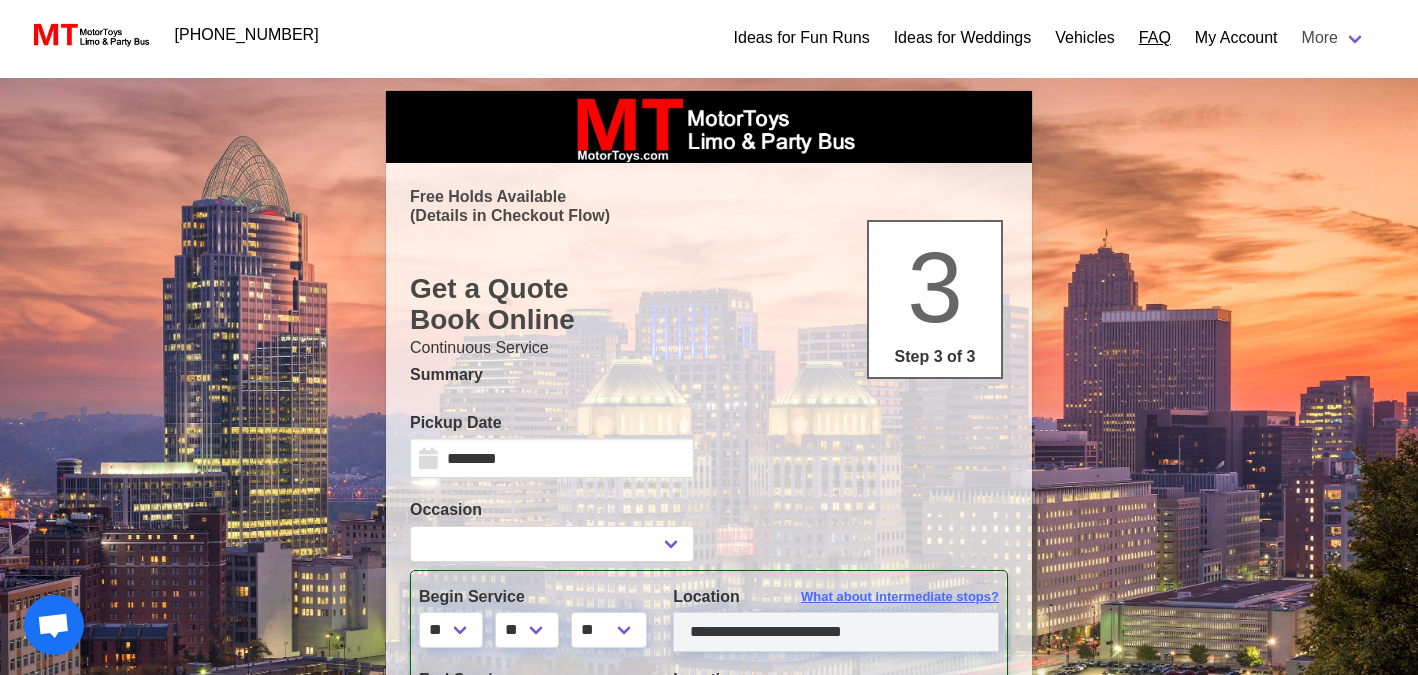select 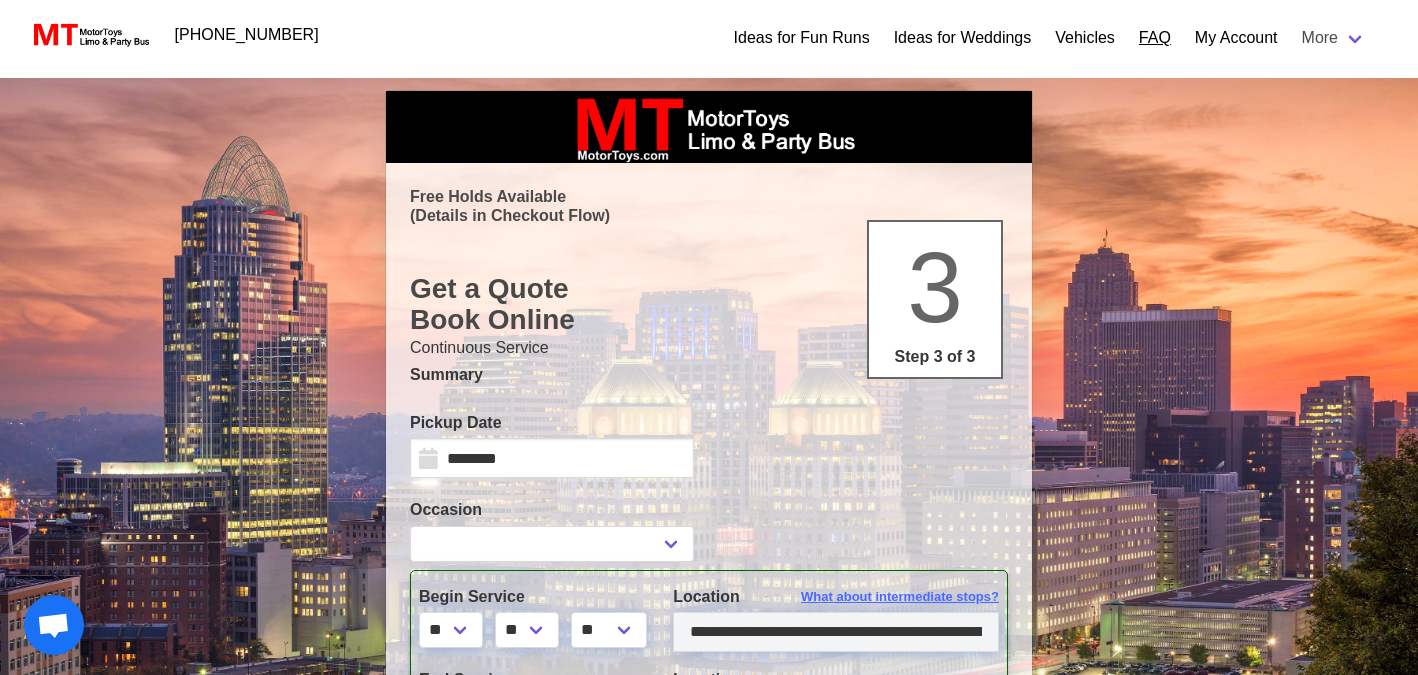 click on "FAQ" at bounding box center [1155, 38] 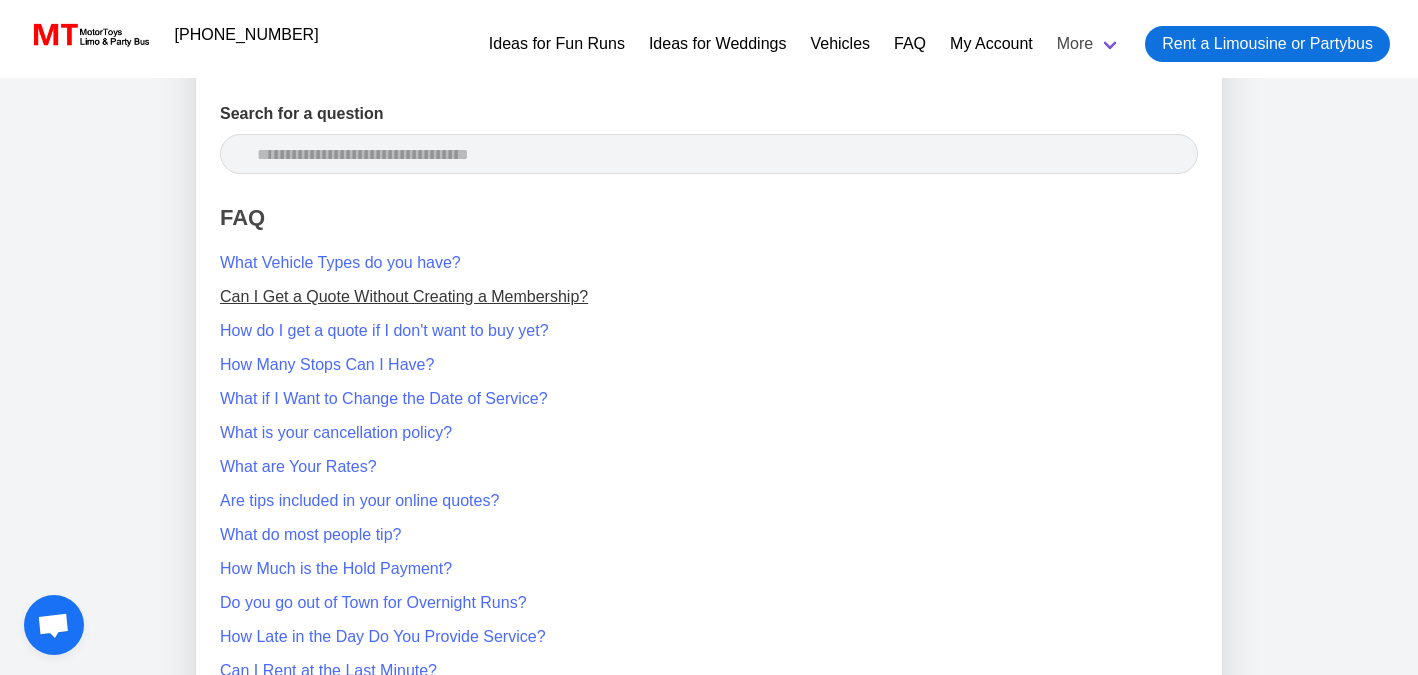 click on "Can I Get a Quote Without Creating a Membership?" at bounding box center [404, 296] 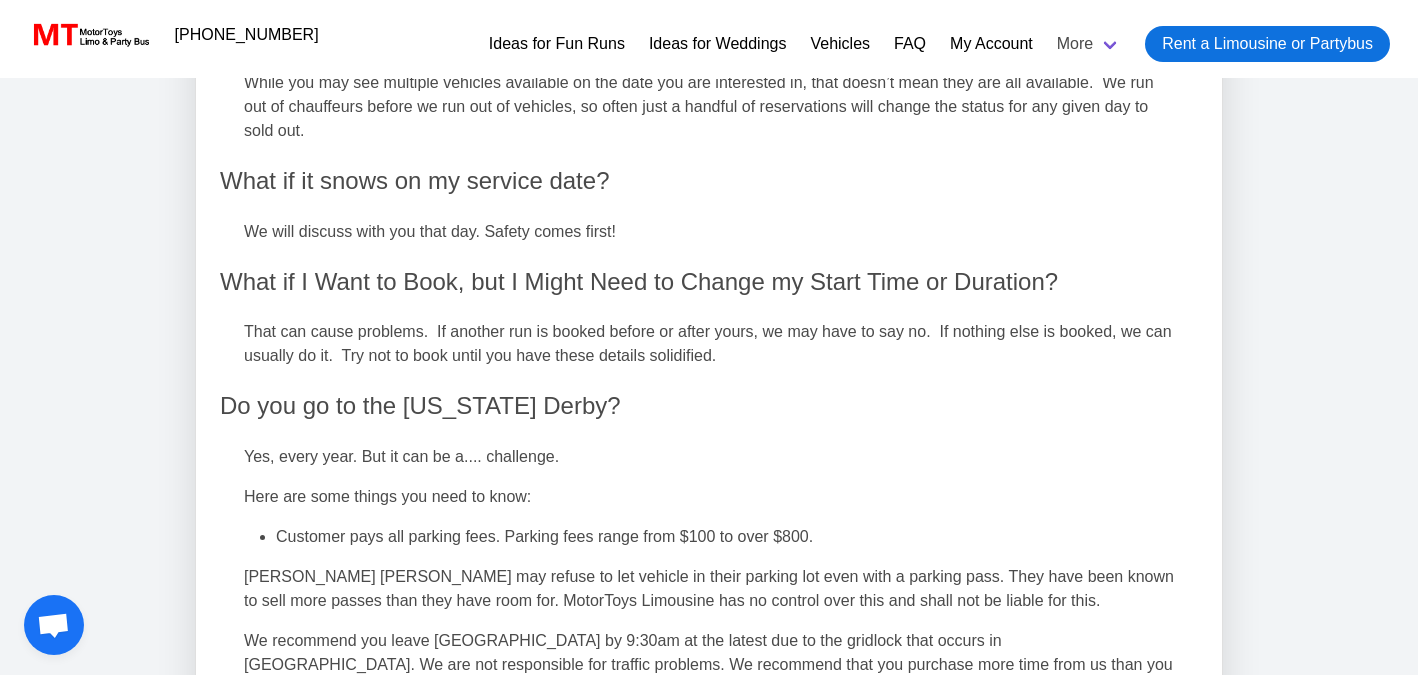 scroll, scrollTop: 8432, scrollLeft: 0, axis: vertical 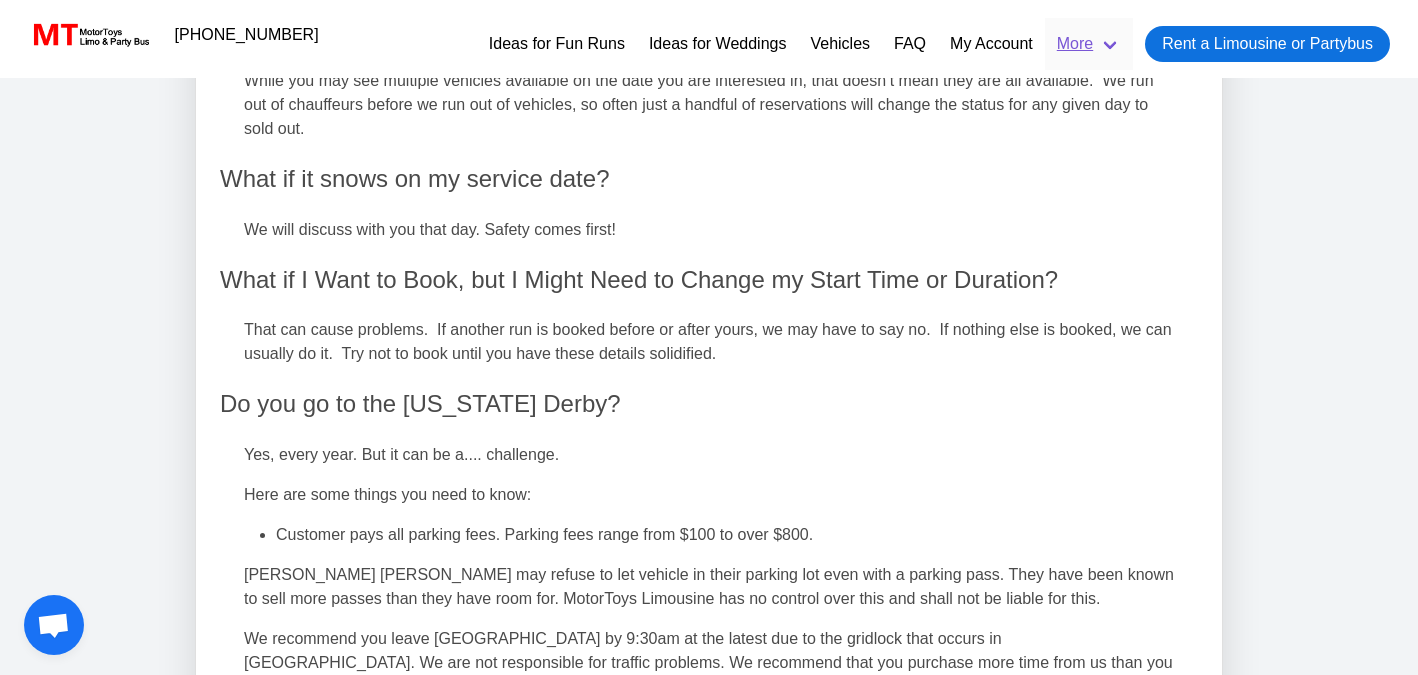 click on "More" at bounding box center (1089, 44) 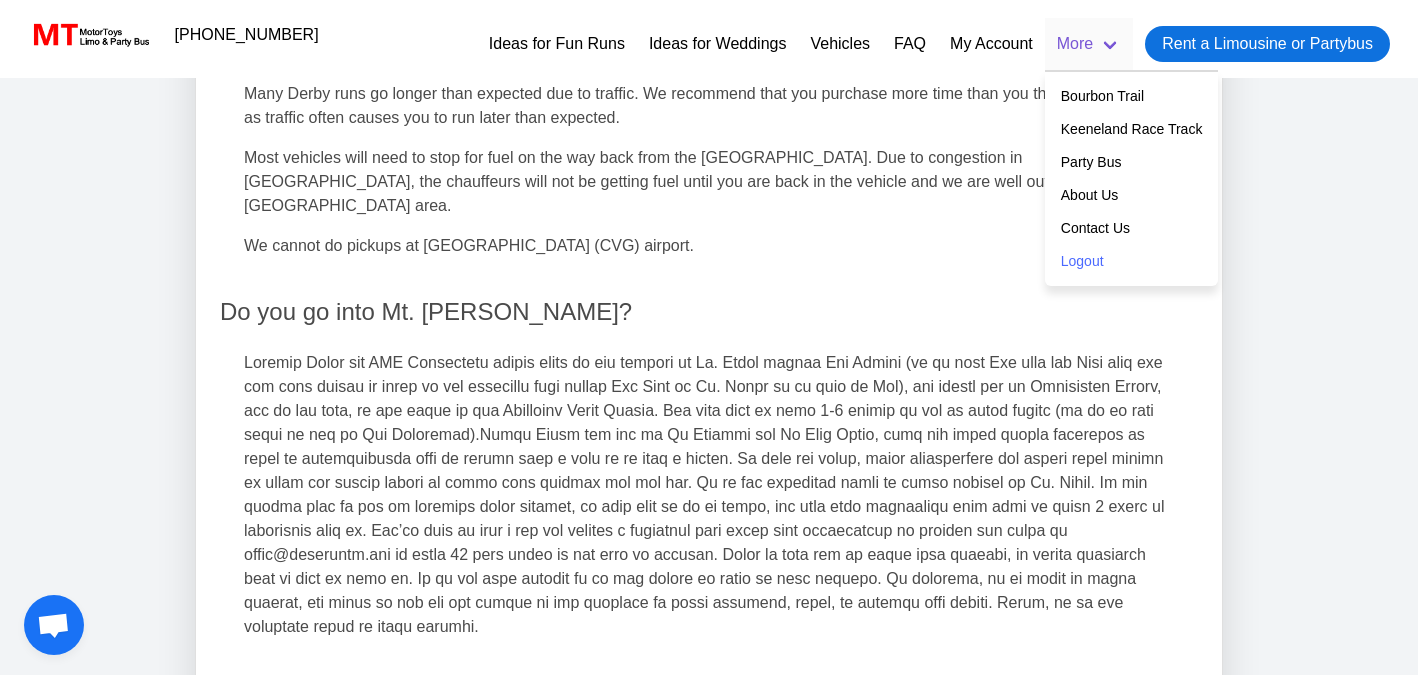 scroll, scrollTop: 9252, scrollLeft: 0, axis: vertical 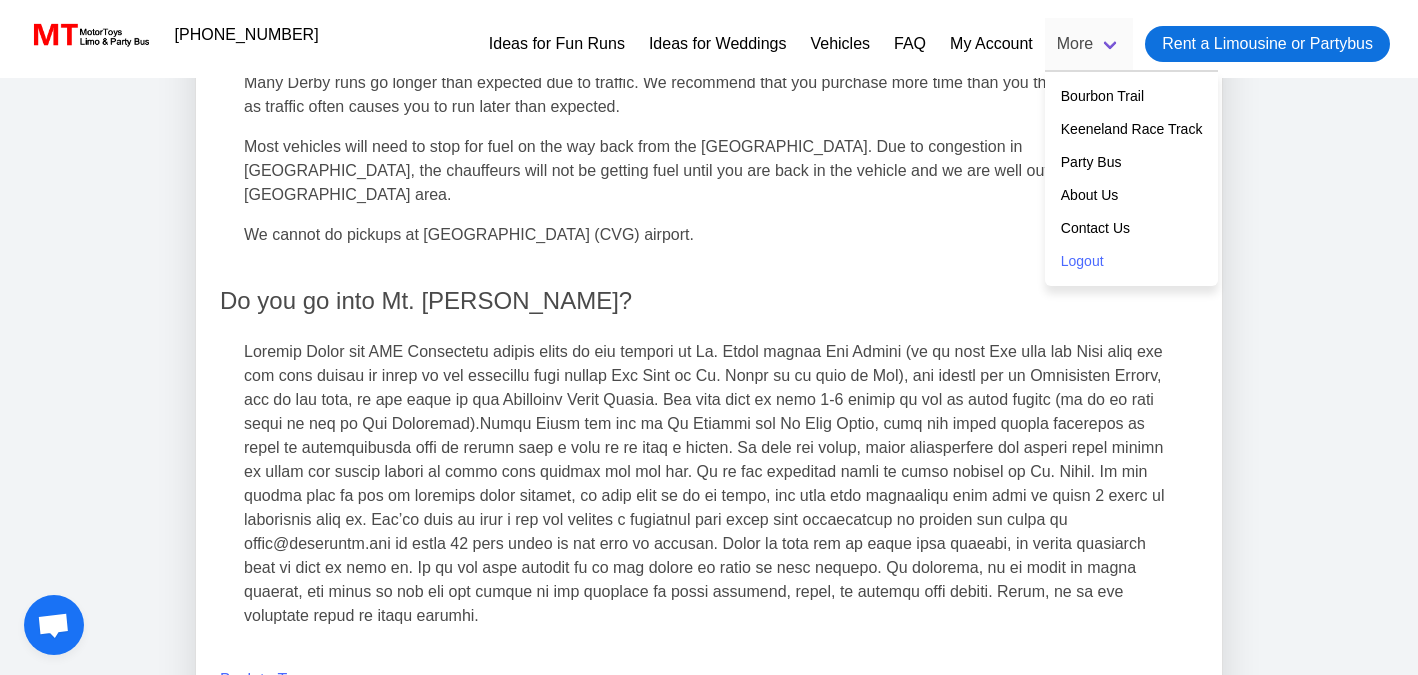 click on "Frequently Asked Questions   Search for a question
What Vehicle Types do you have?
Can I Get a Quote Without Creating a Membership?
How do I get a quote if I don't want to buy yet?
How Many Stops Can I Have?
What if I Want to Change the Date of Service?
What is your cancellation policy?
What are Your Rates?
Are tips included in your online quotes?
What do most people tip?
How Much is the Hold Payment?
FAQ   What Vehicle Types do you have?" at bounding box center [709, -658] 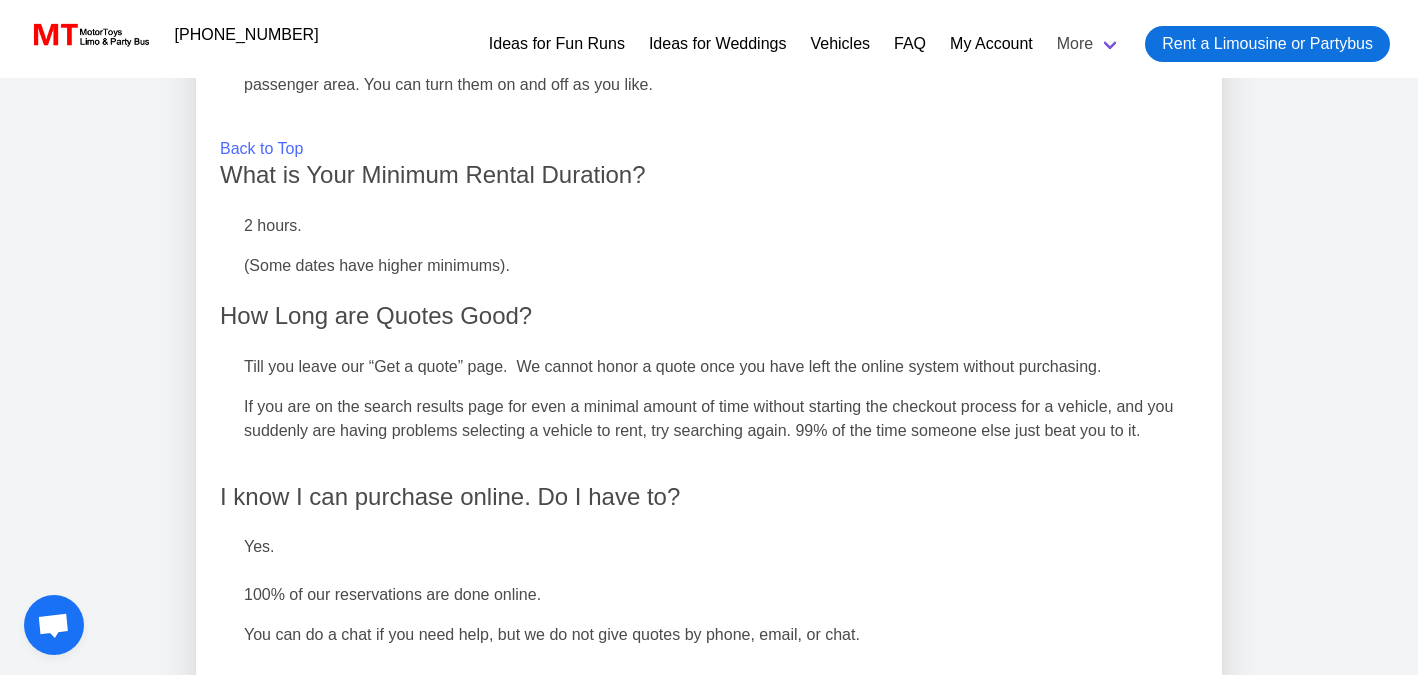 scroll, scrollTop: 10516, scrollLeft: 0, axis: vertical 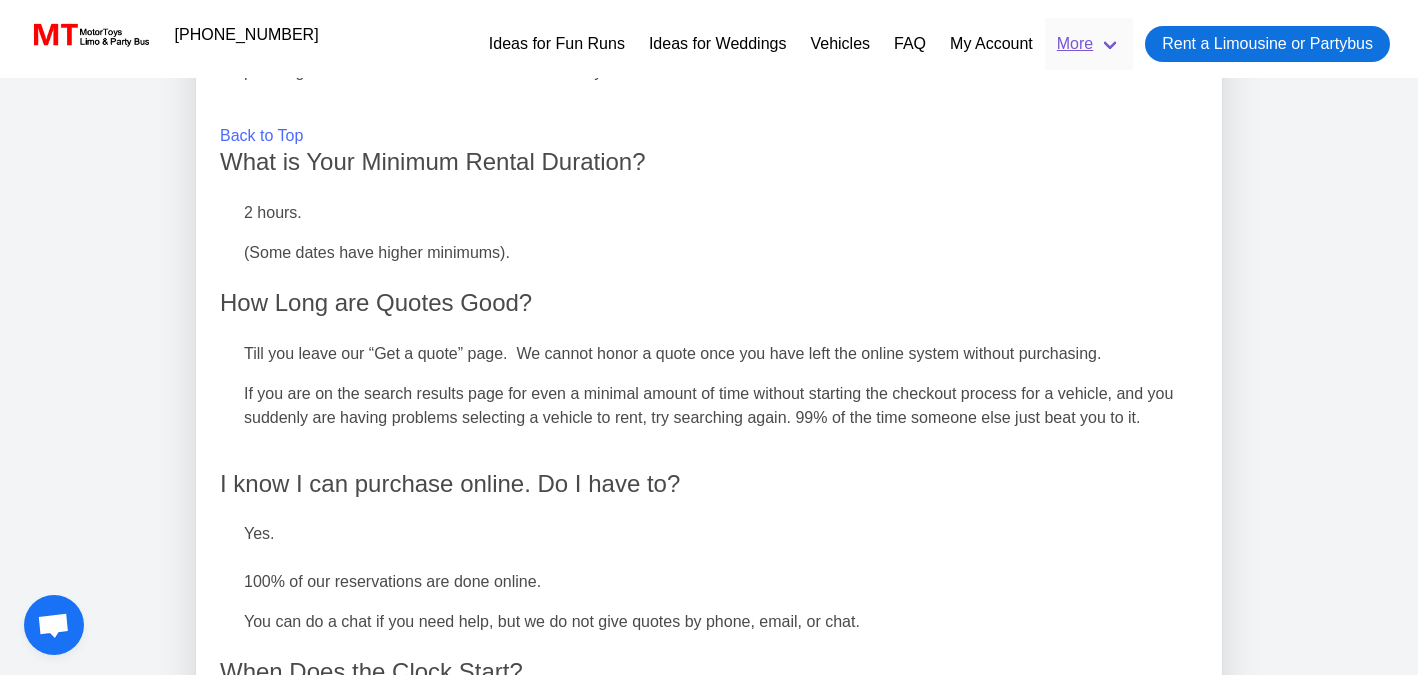 click on "More" at bounding box center [1089, 44] 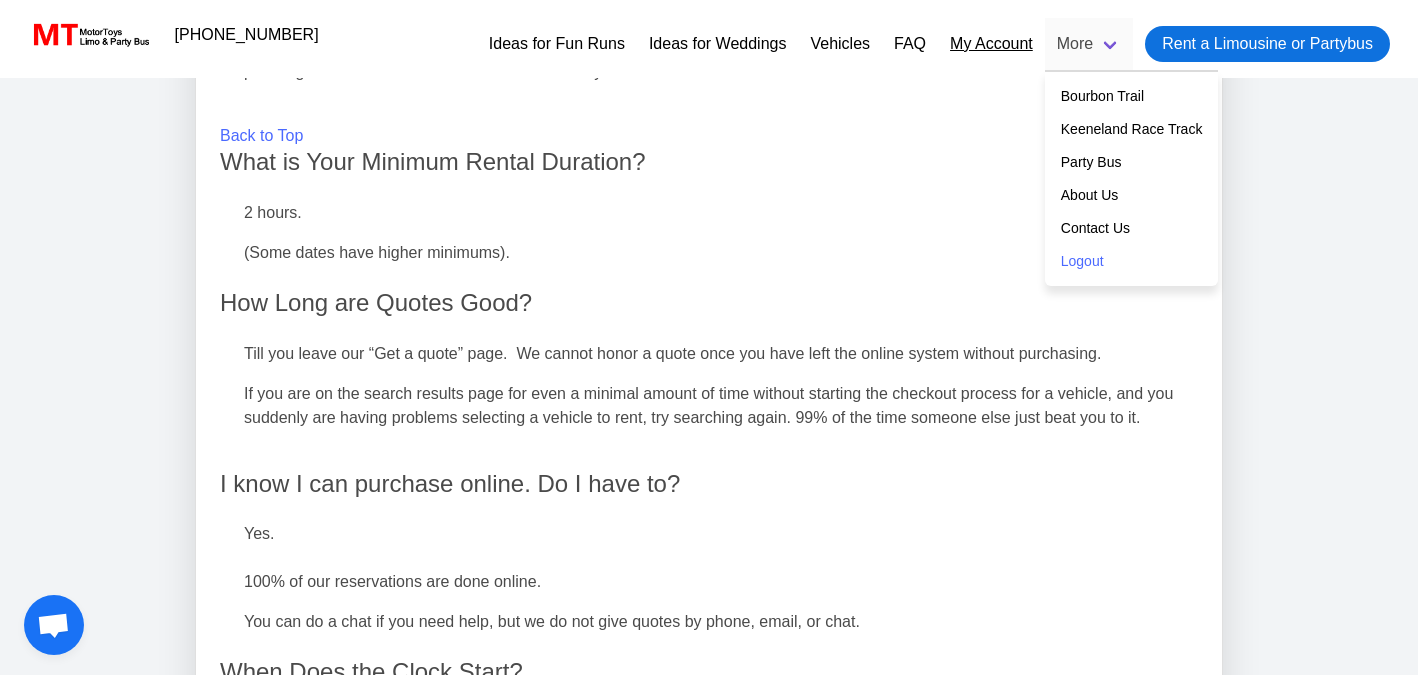 click on "My Account" at bounding box center (991, 44) 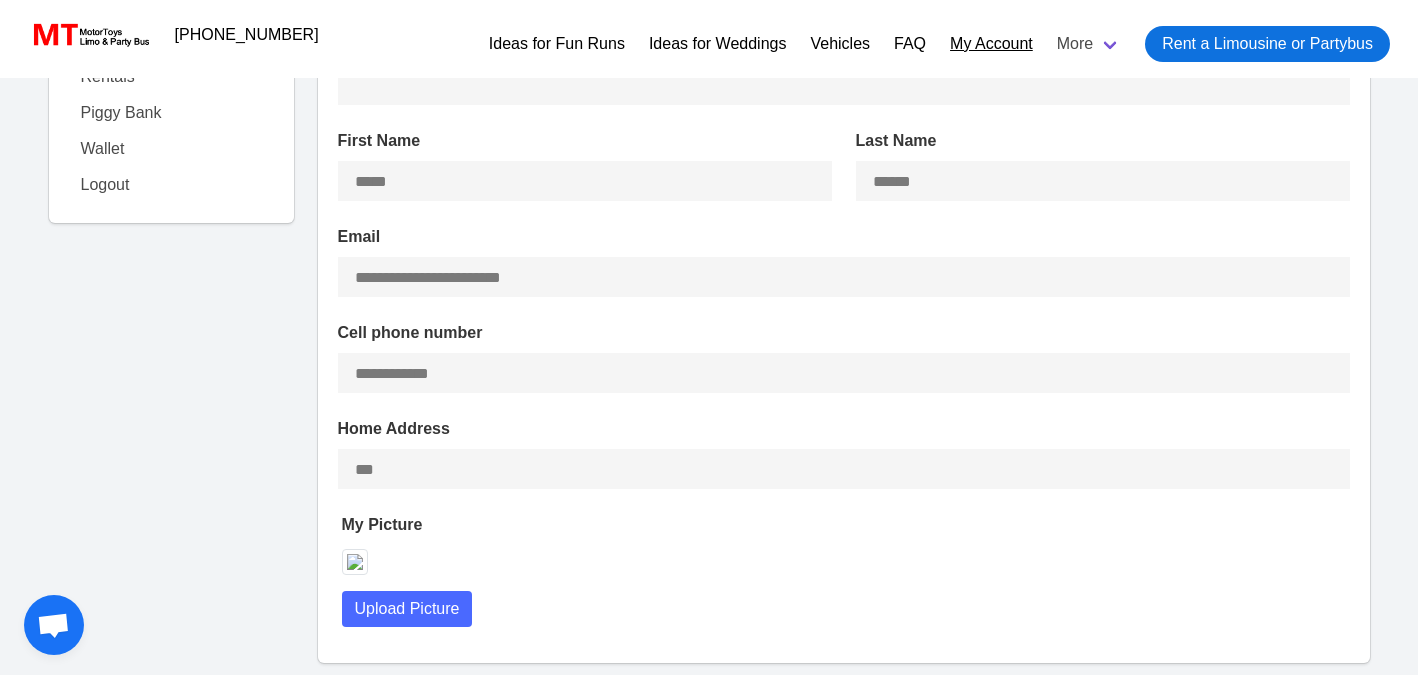 type on "**********" 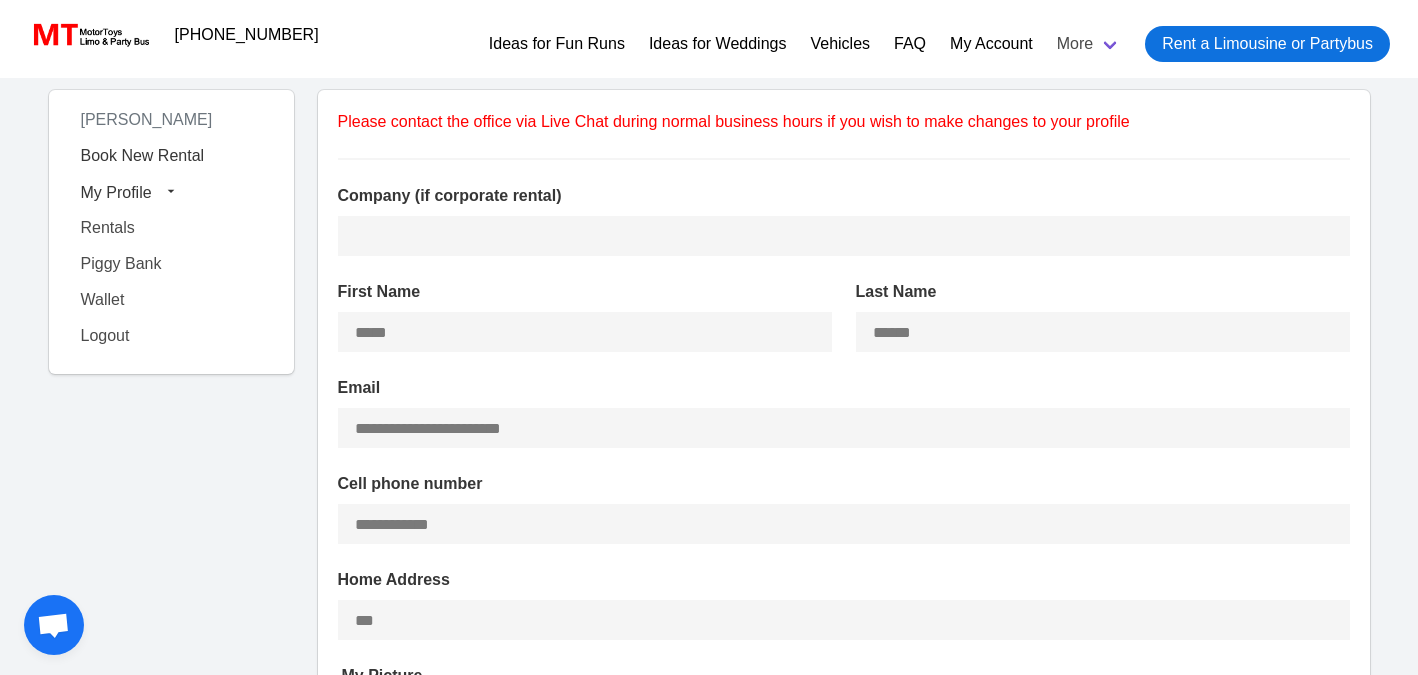 scroll, scrollTop: 0, scrollLeft: 0, axis: both 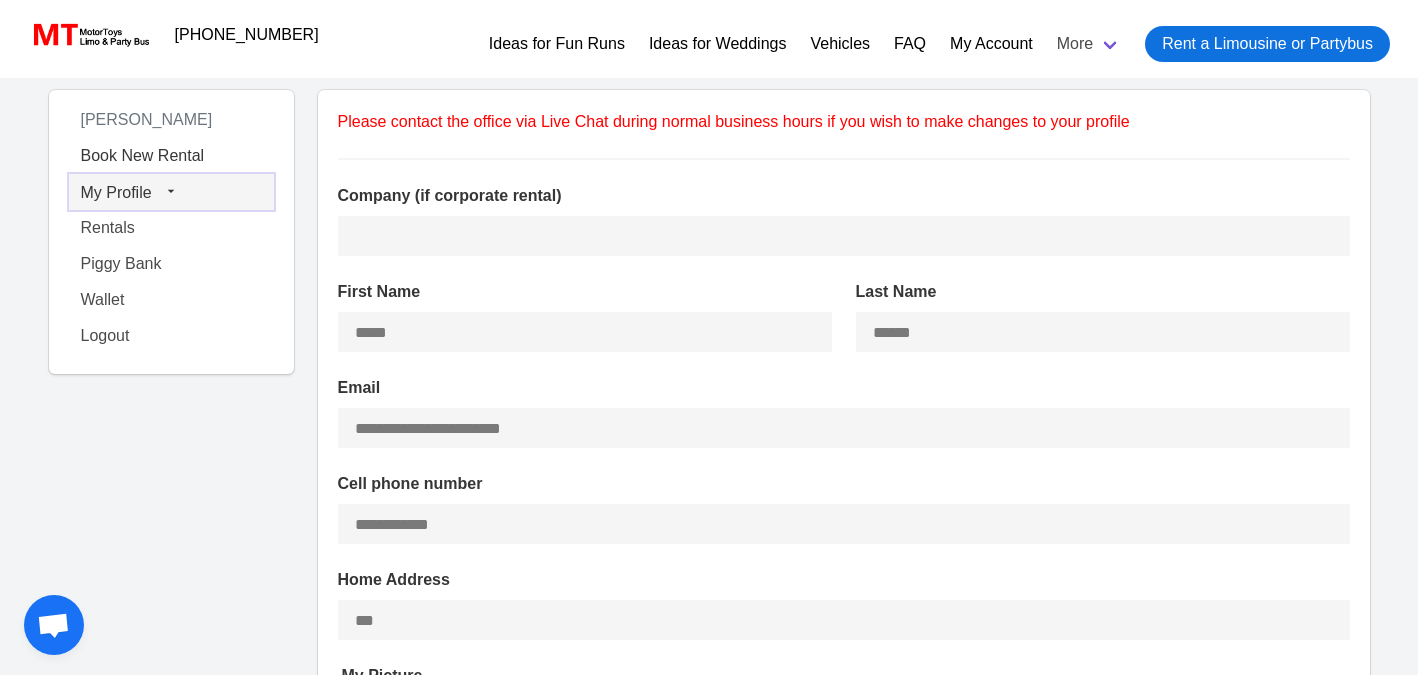 click on "My Profile" at bounding box center (116, 191) 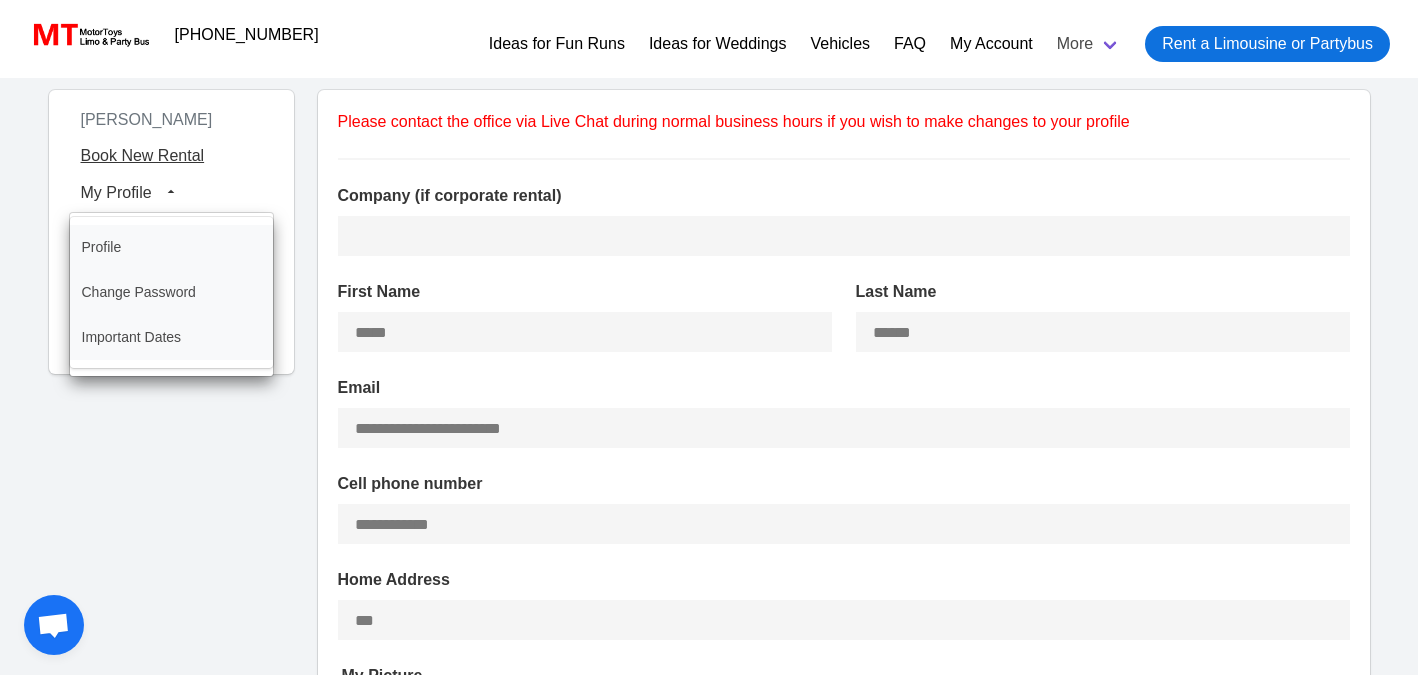 click on "Book New Rental" at bounding box center (171, 156) 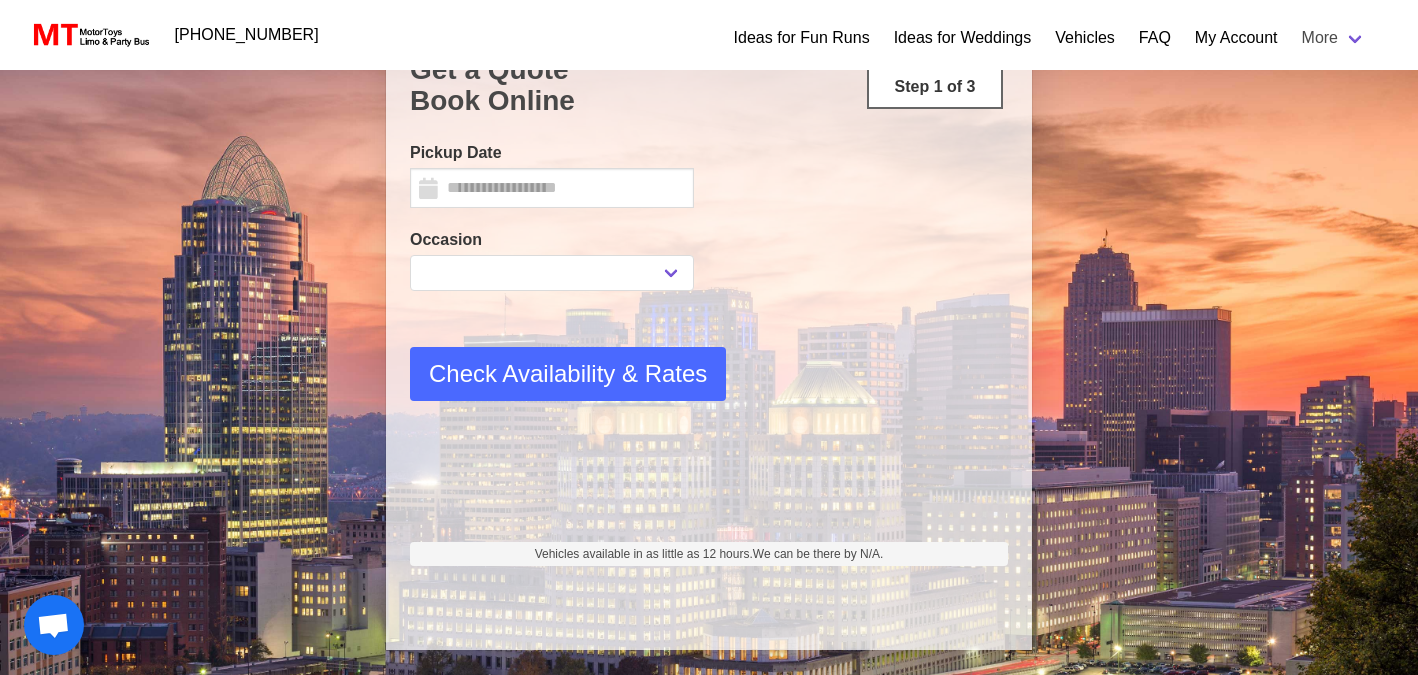 select 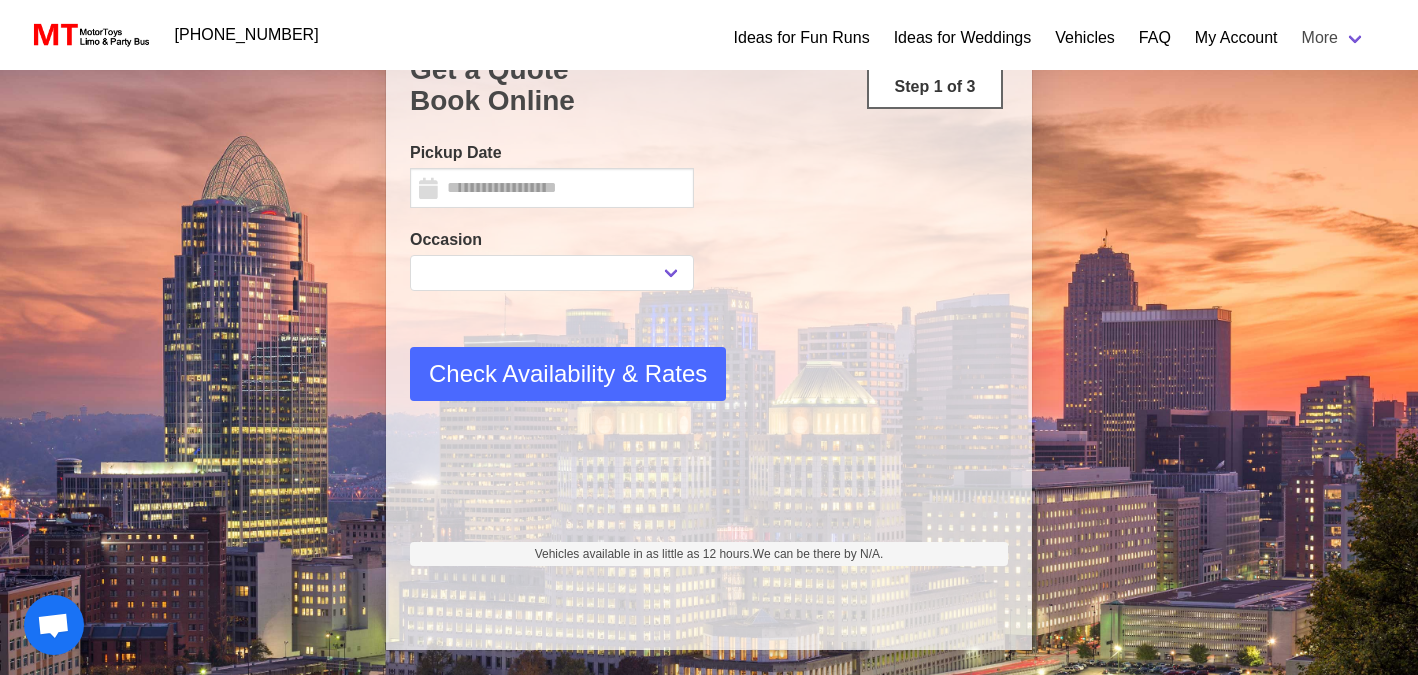 type on "********" 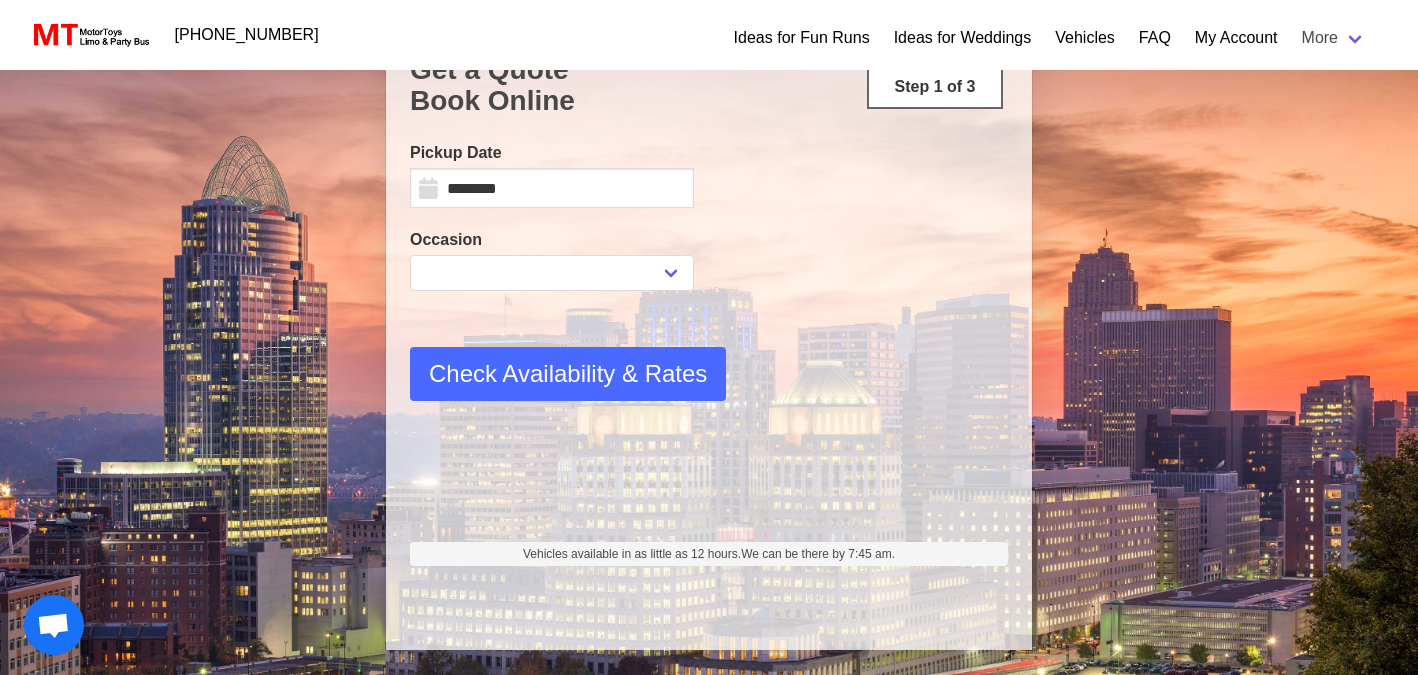 select 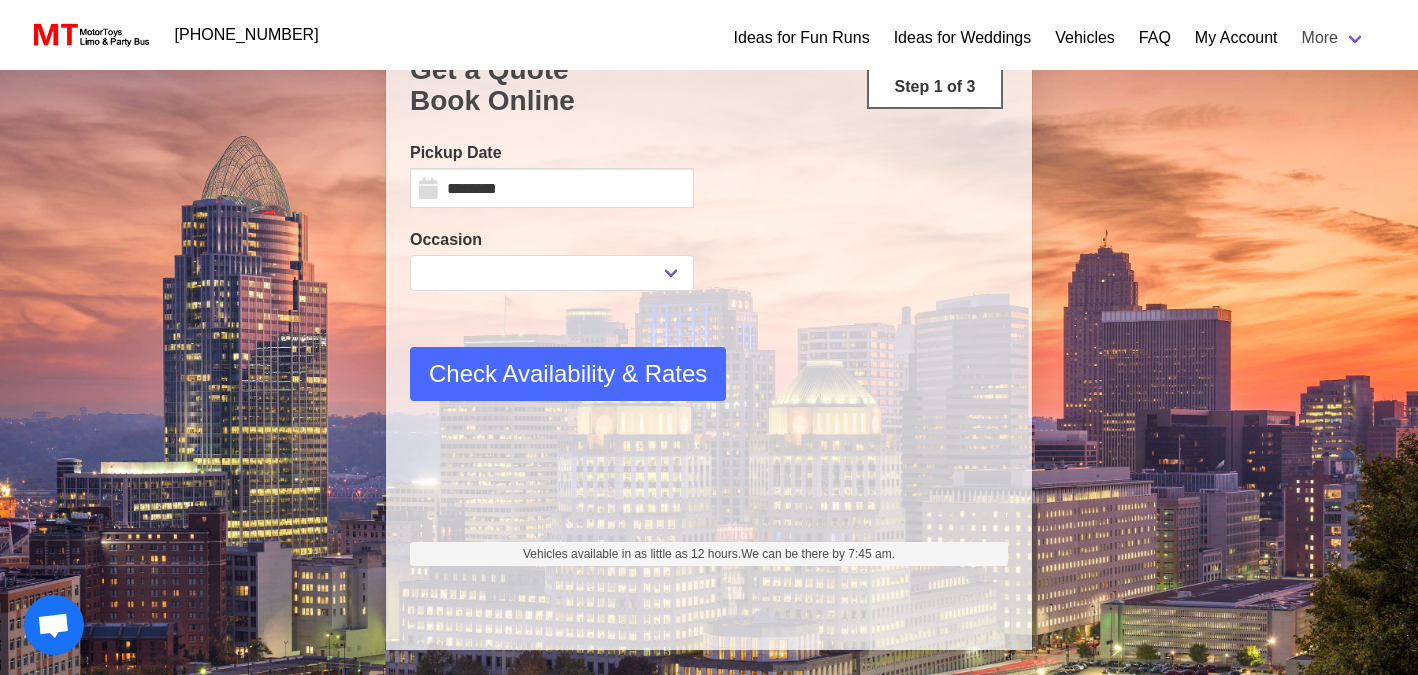 select on "**" 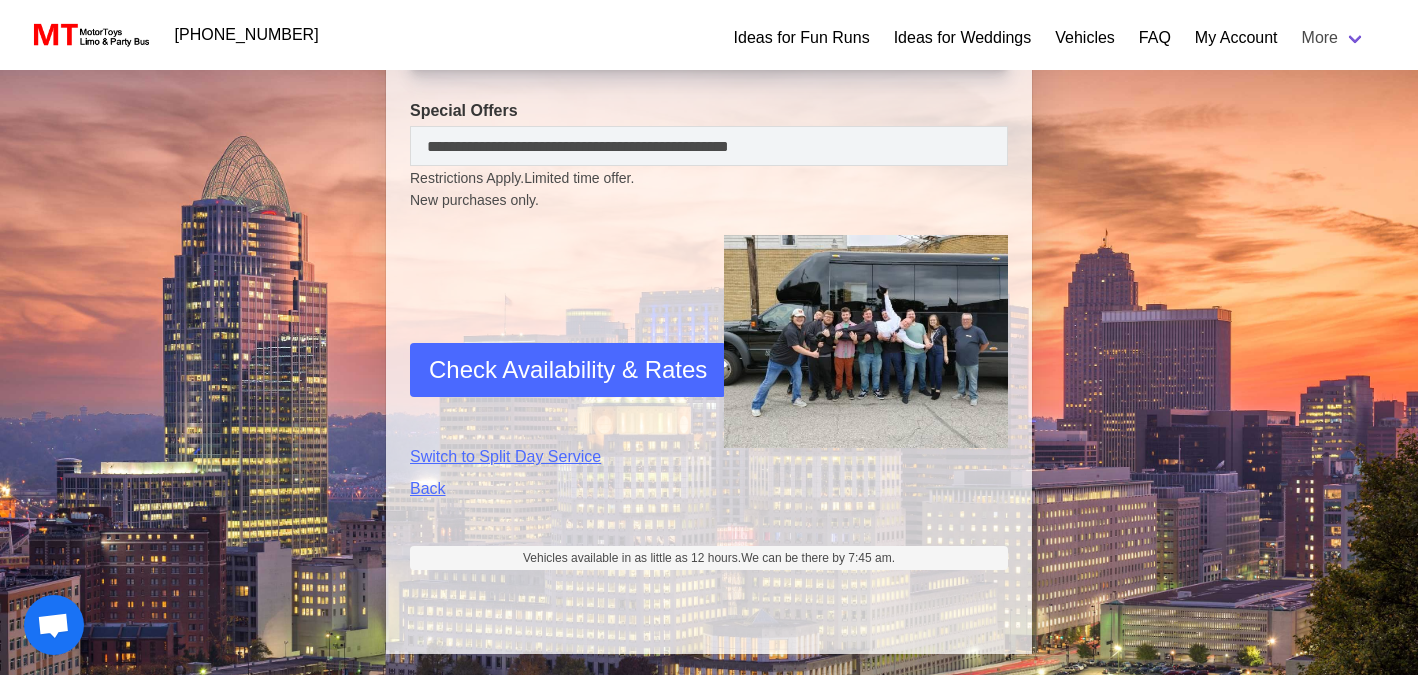 type on "**********" 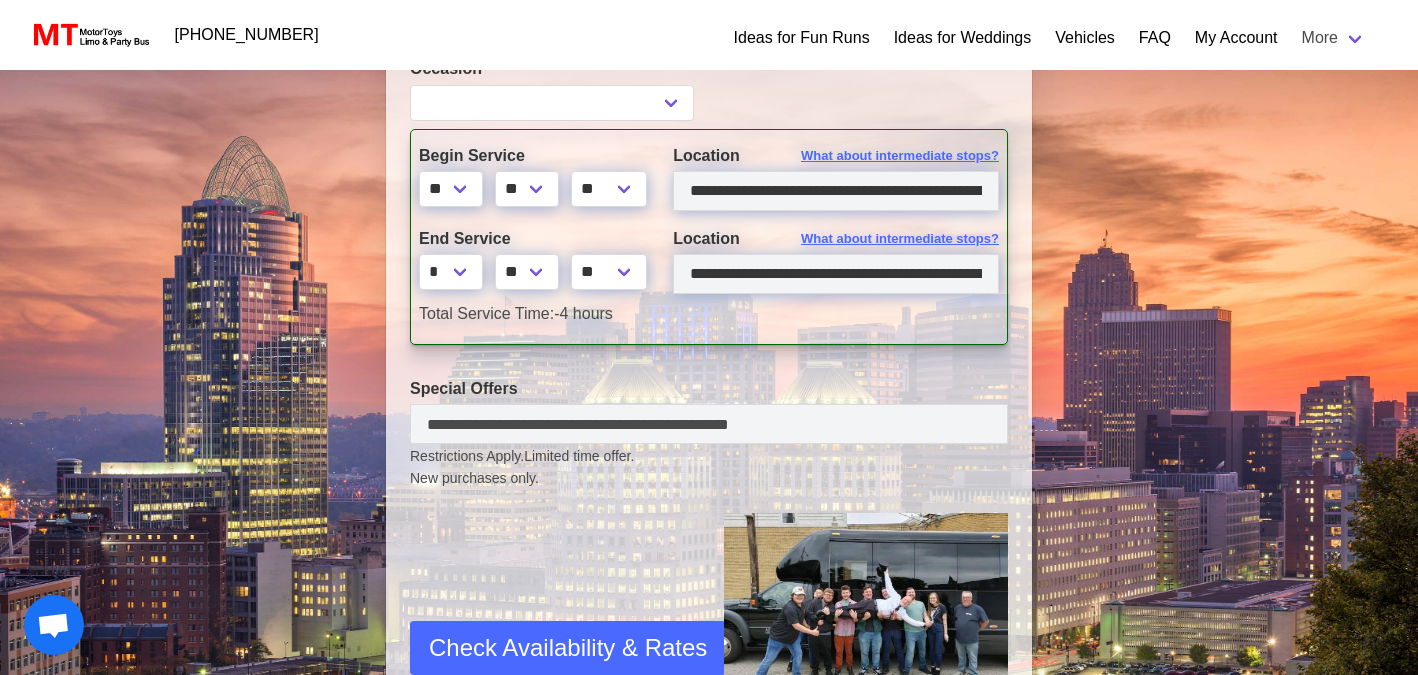 scroll, scrollTop: 429, scrollLeft: 0, axis: vertical 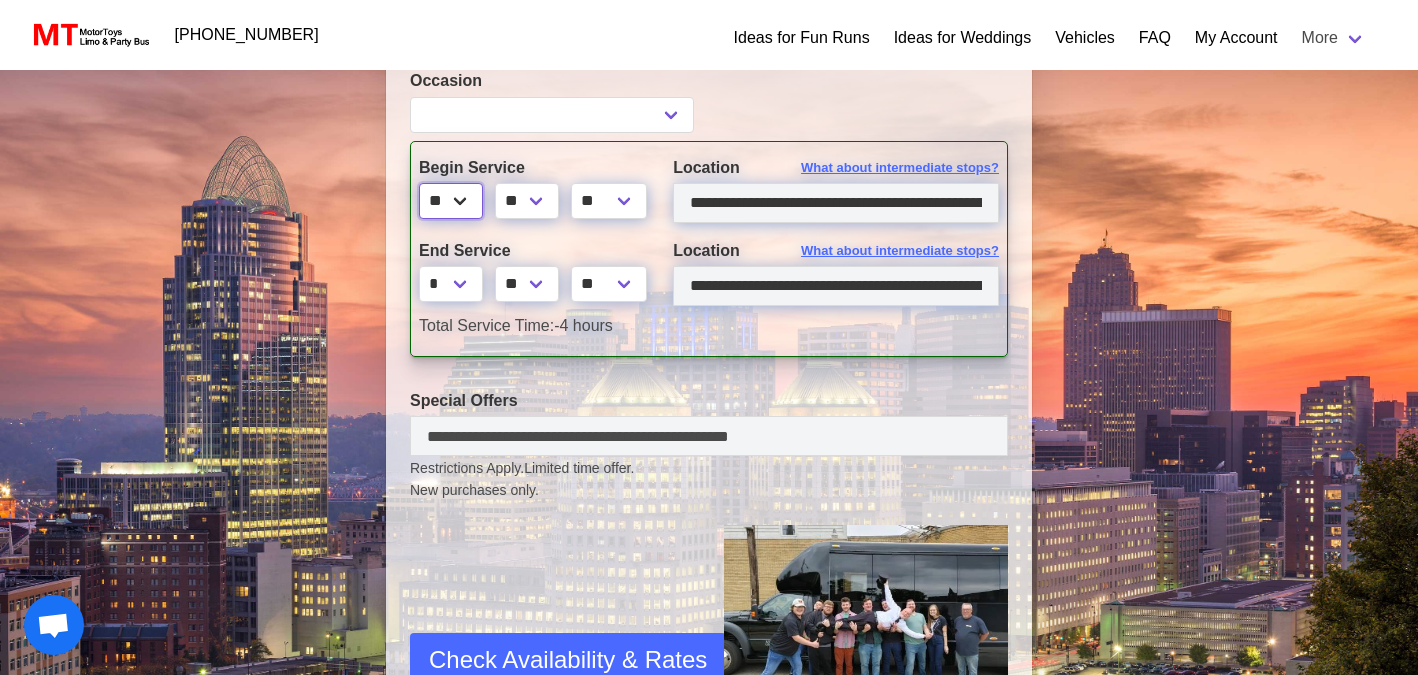 click on "* * * * * * * * * ** ** **" at bounding box center (451, 201) 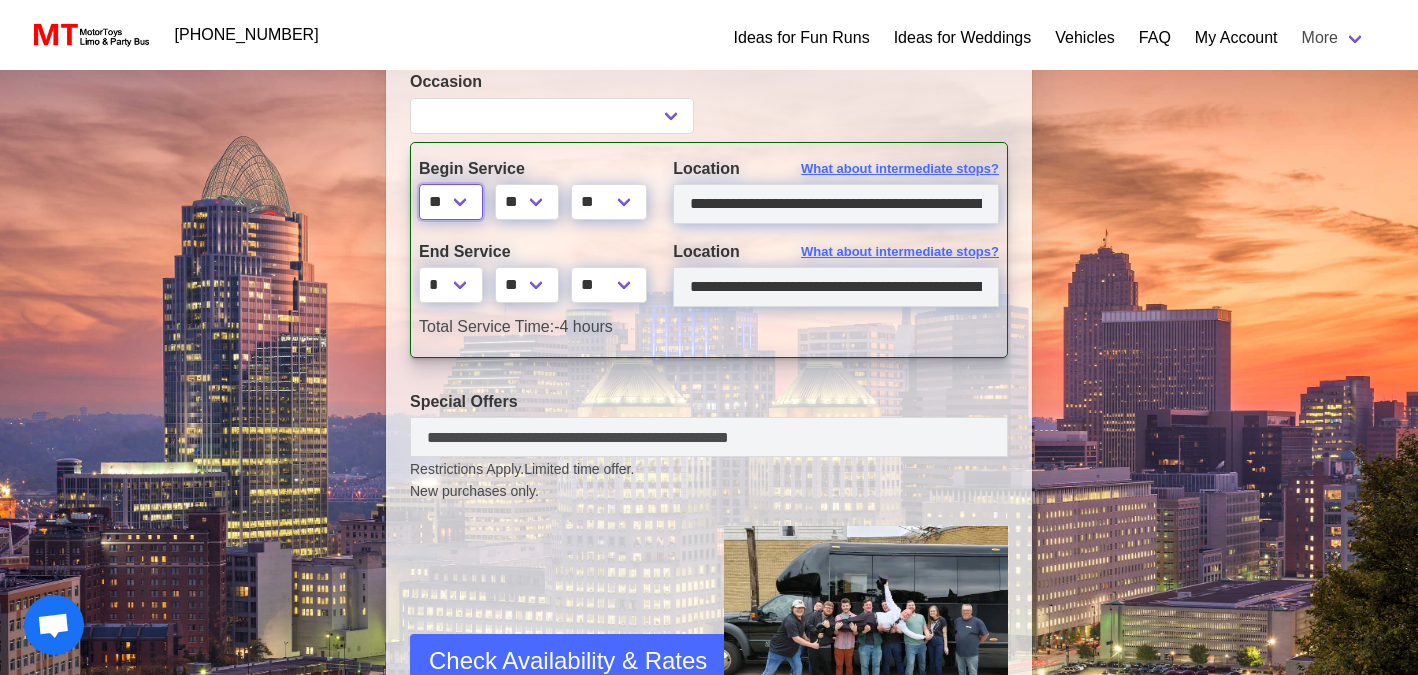 scroll, scrollTop: 409, scrollLeft: 0, axis: vertical 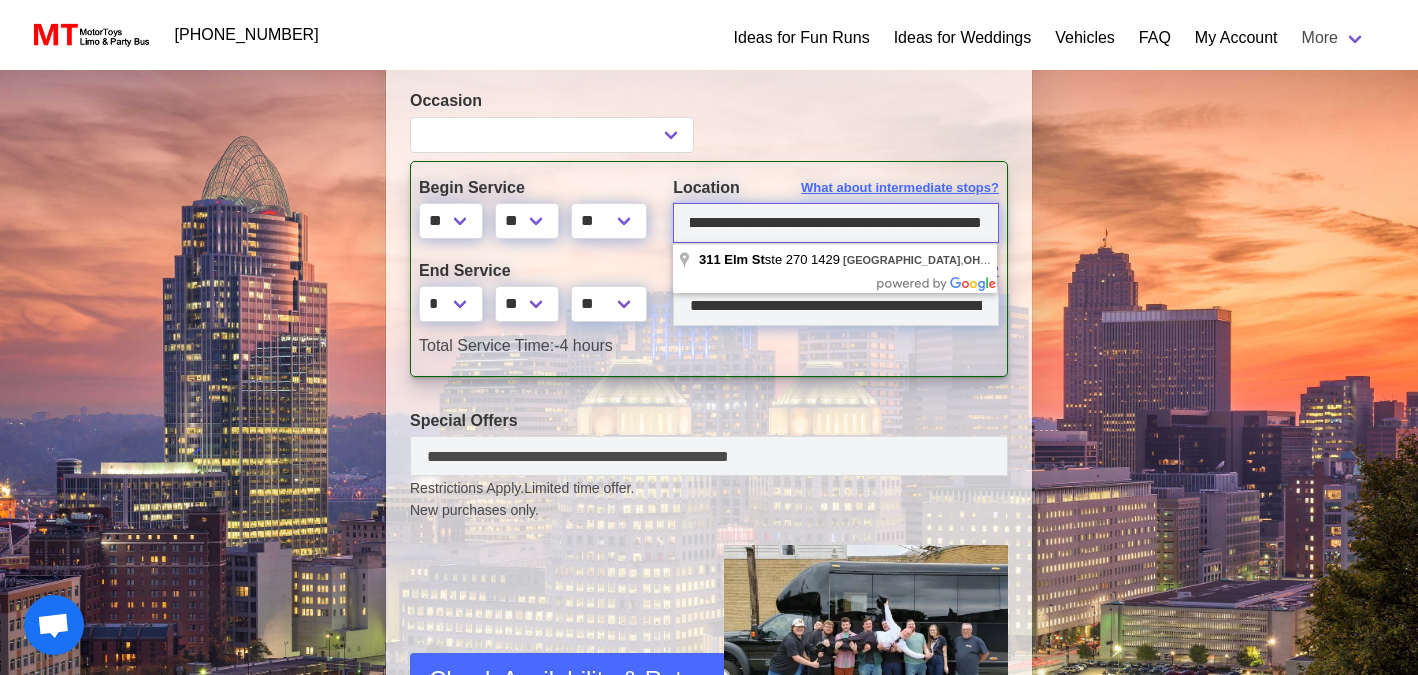 drag, startPoint x: 687, startPoint y: 225, endPoint x: 1127, endPoint y: 280, distance: 443.42416 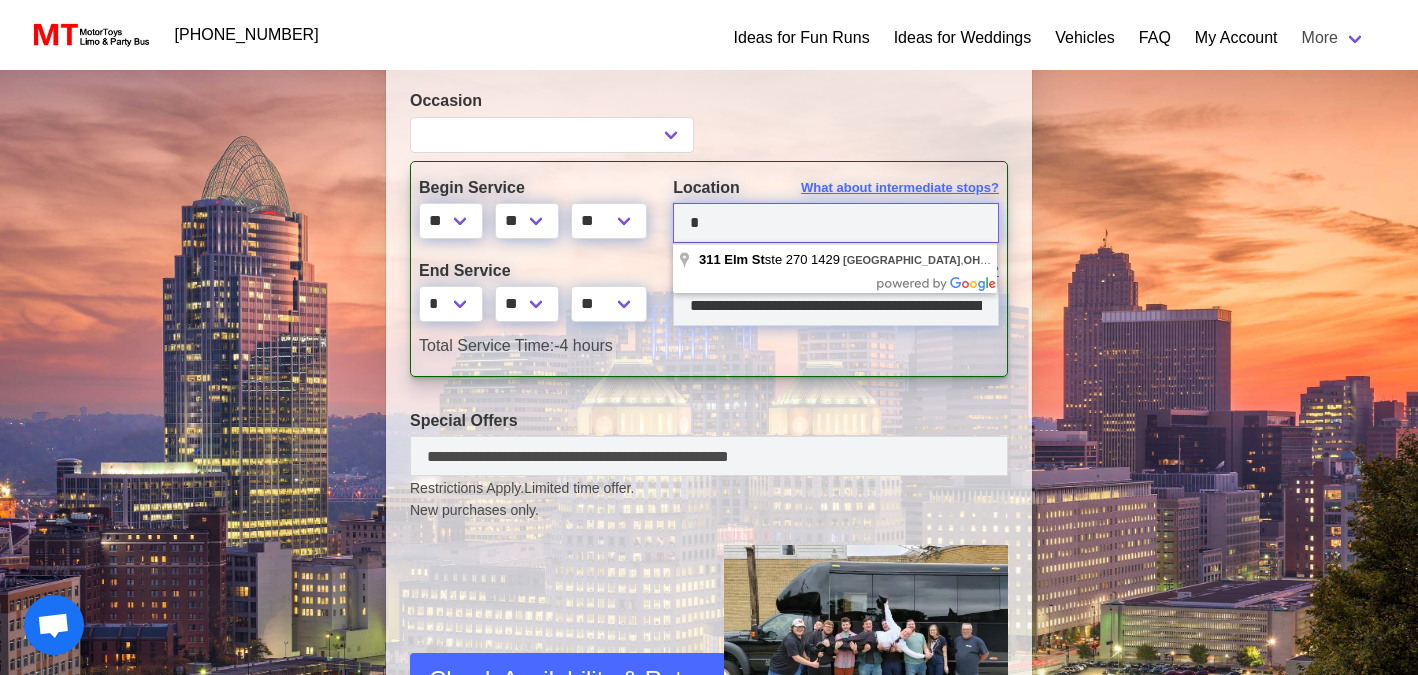 scroll, scrollTop: 0, scrollLeft: 0, axis: both 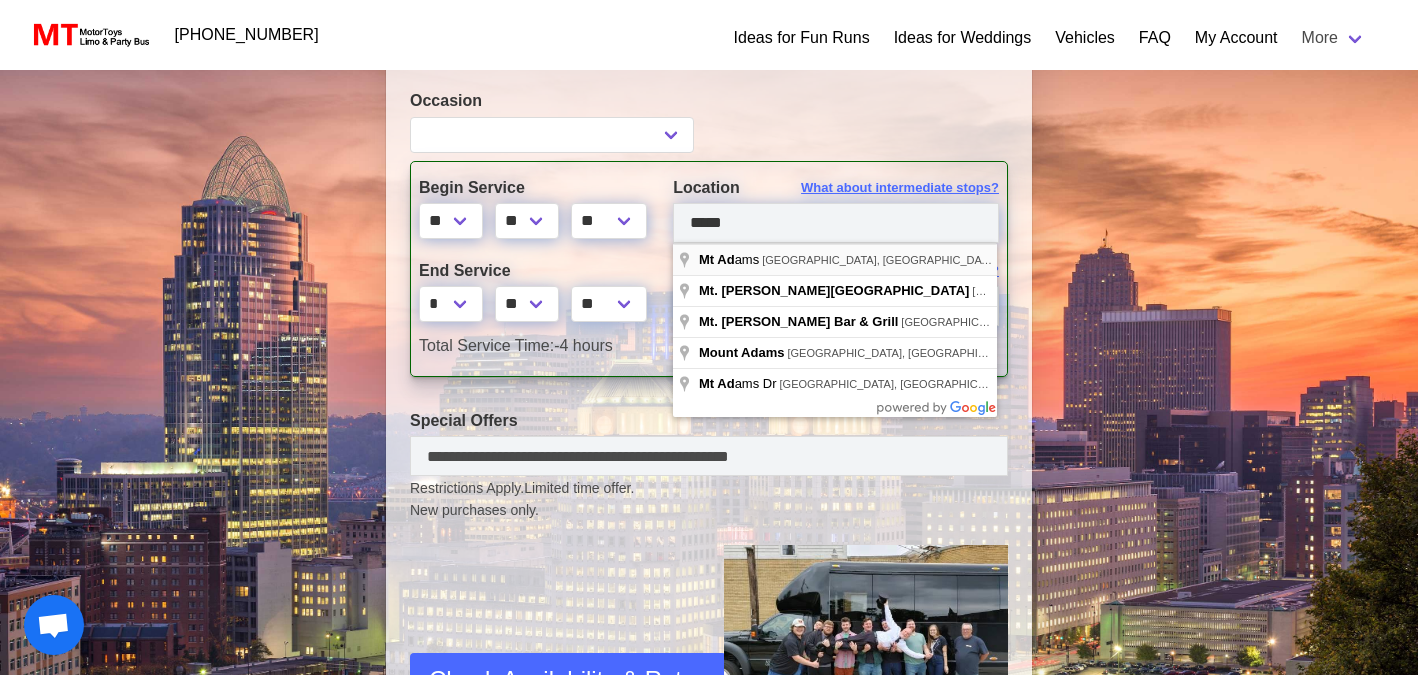 type on "**********" 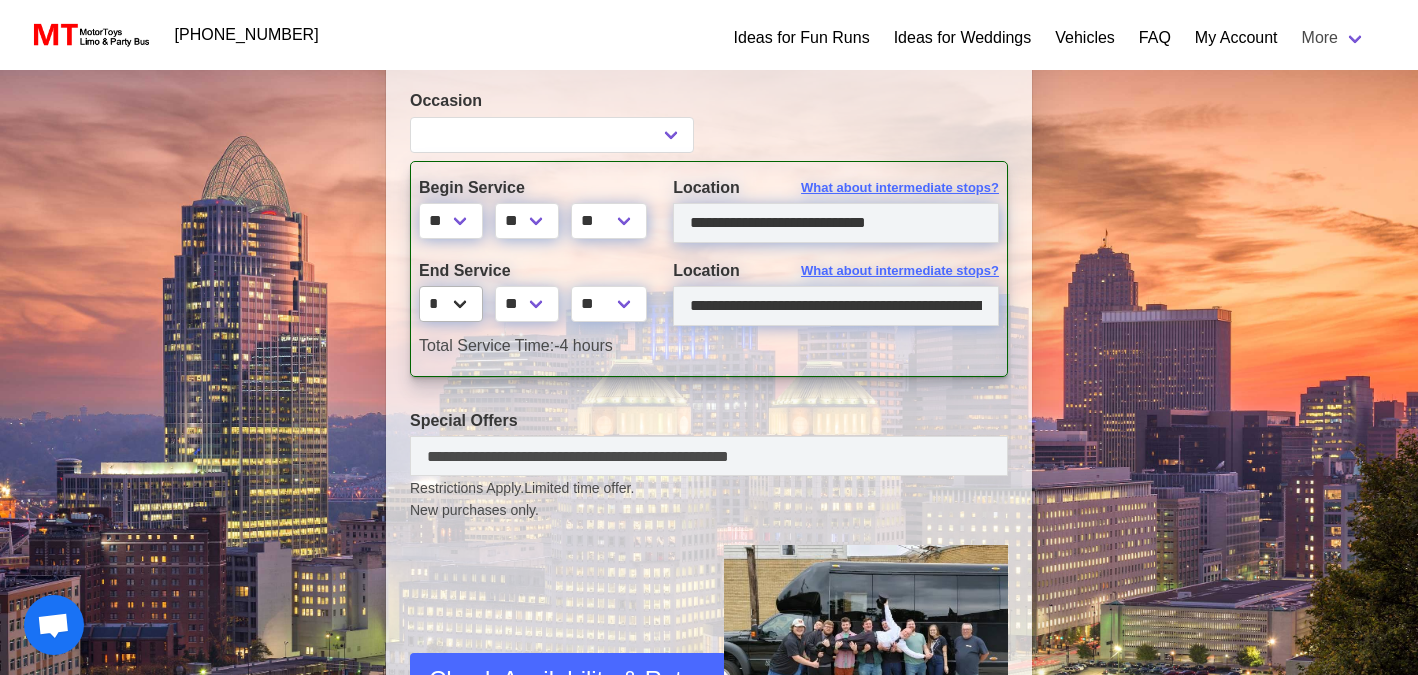 select 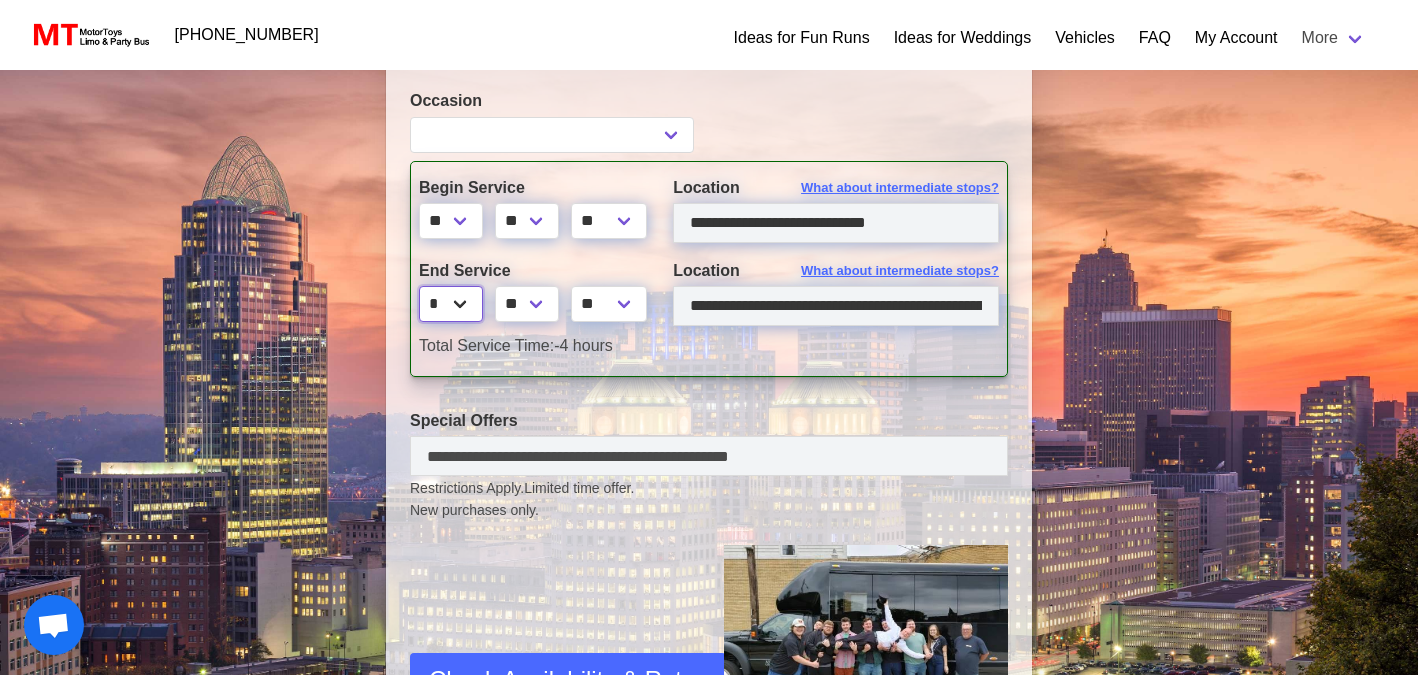 click on "* * * * * * * * * ** ** **" at bounding box center (451, 304) 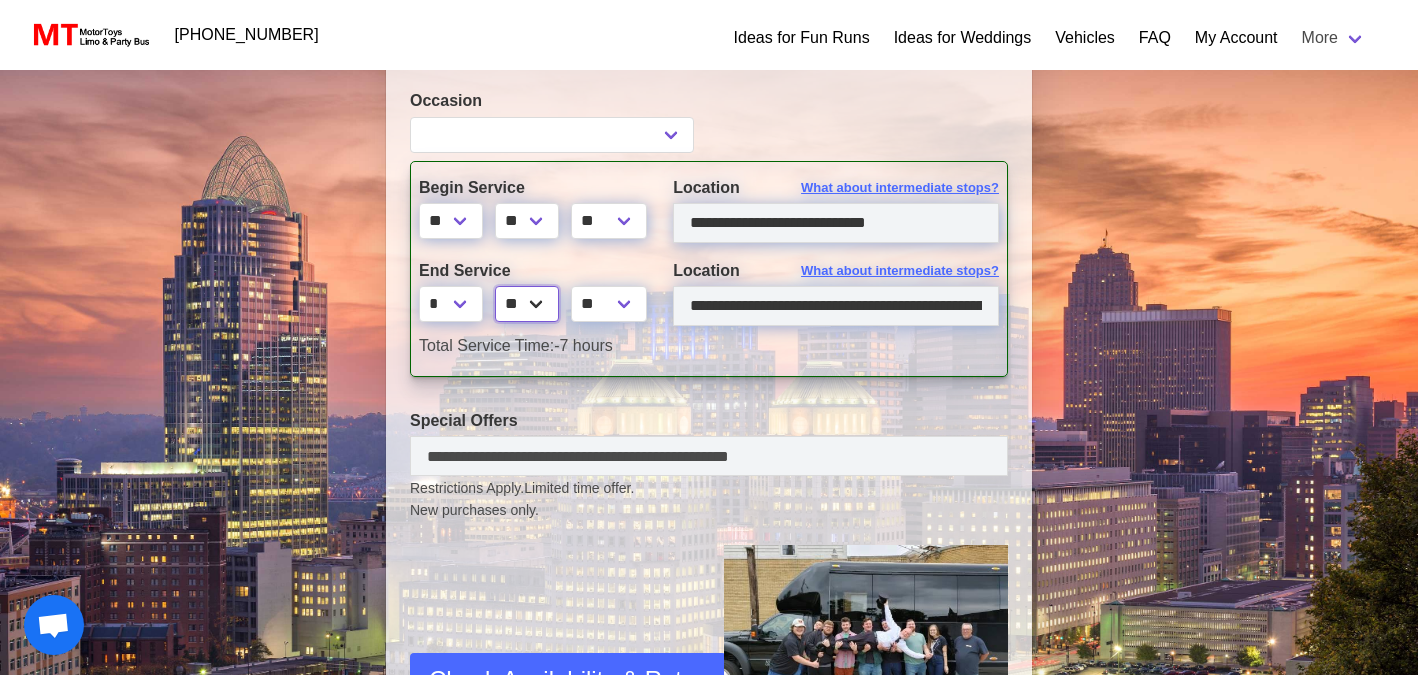 click on "** ** ** **" at bounding box center (527, 304) 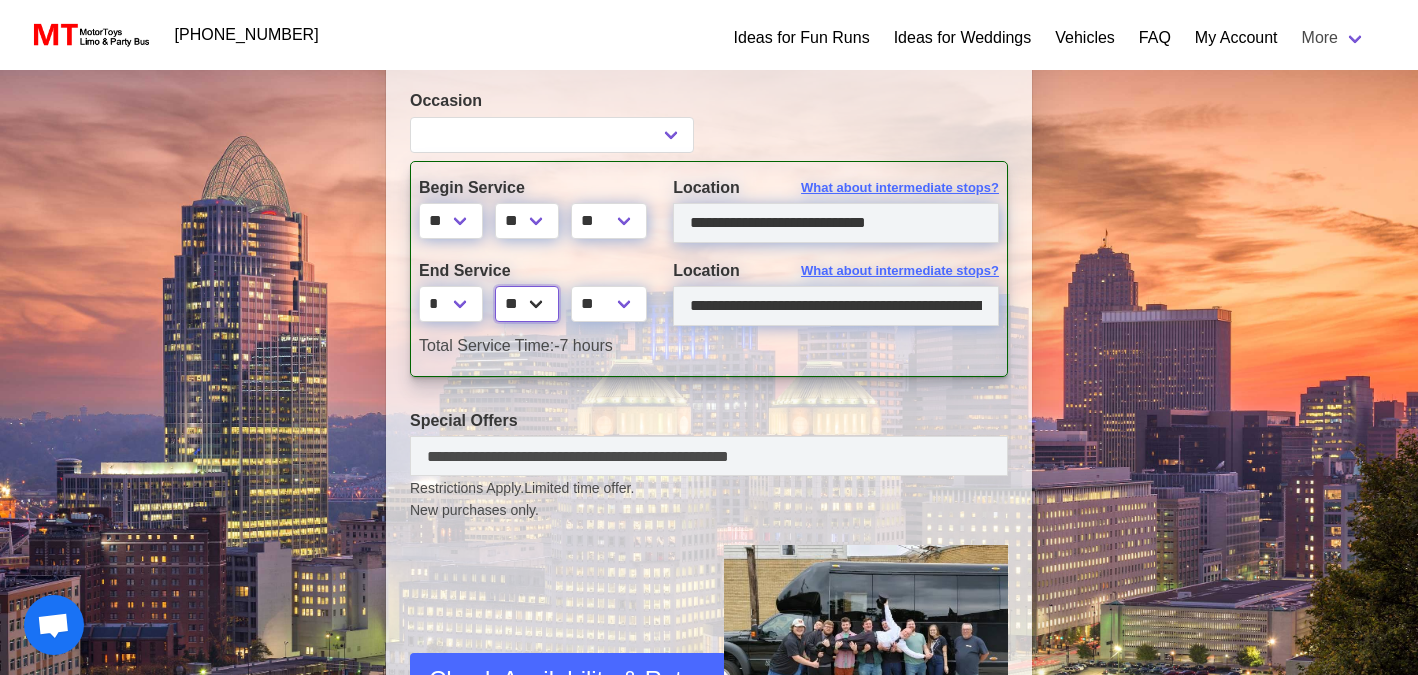 select on "*" 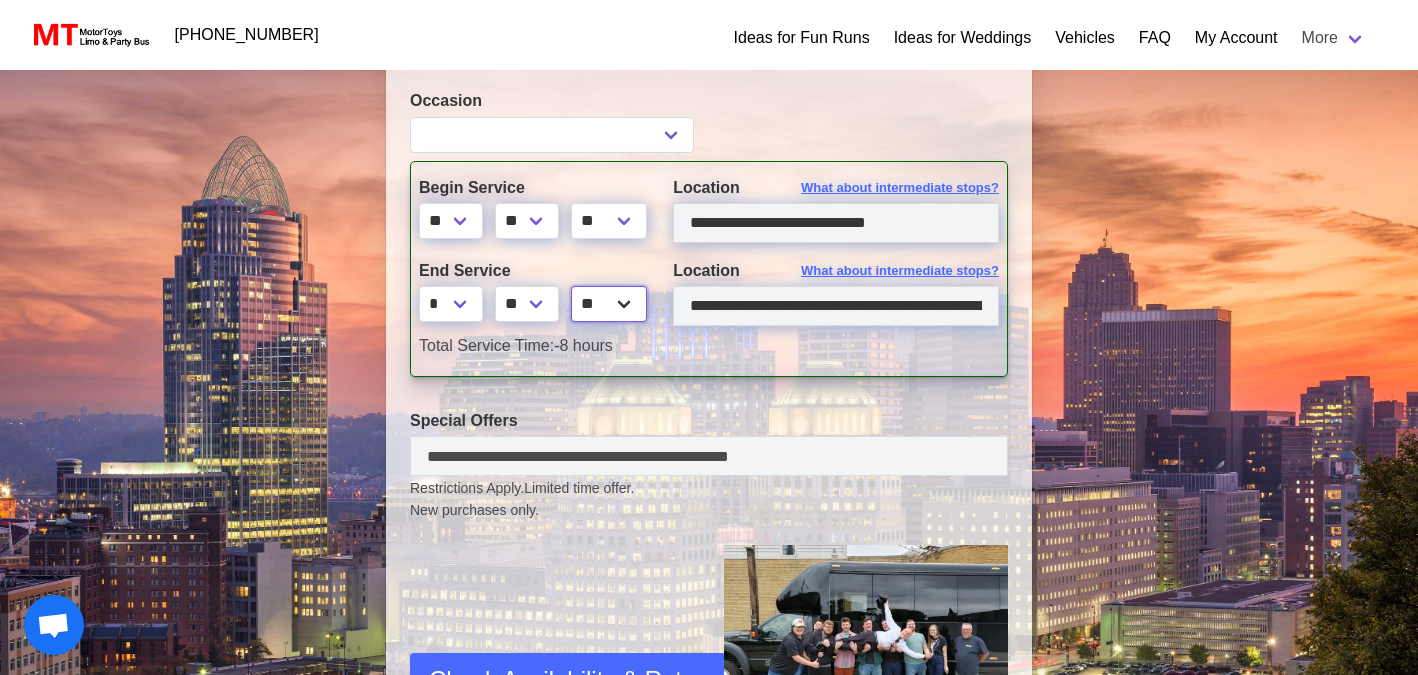 click on "**   **" at bounding box center [609, 304] 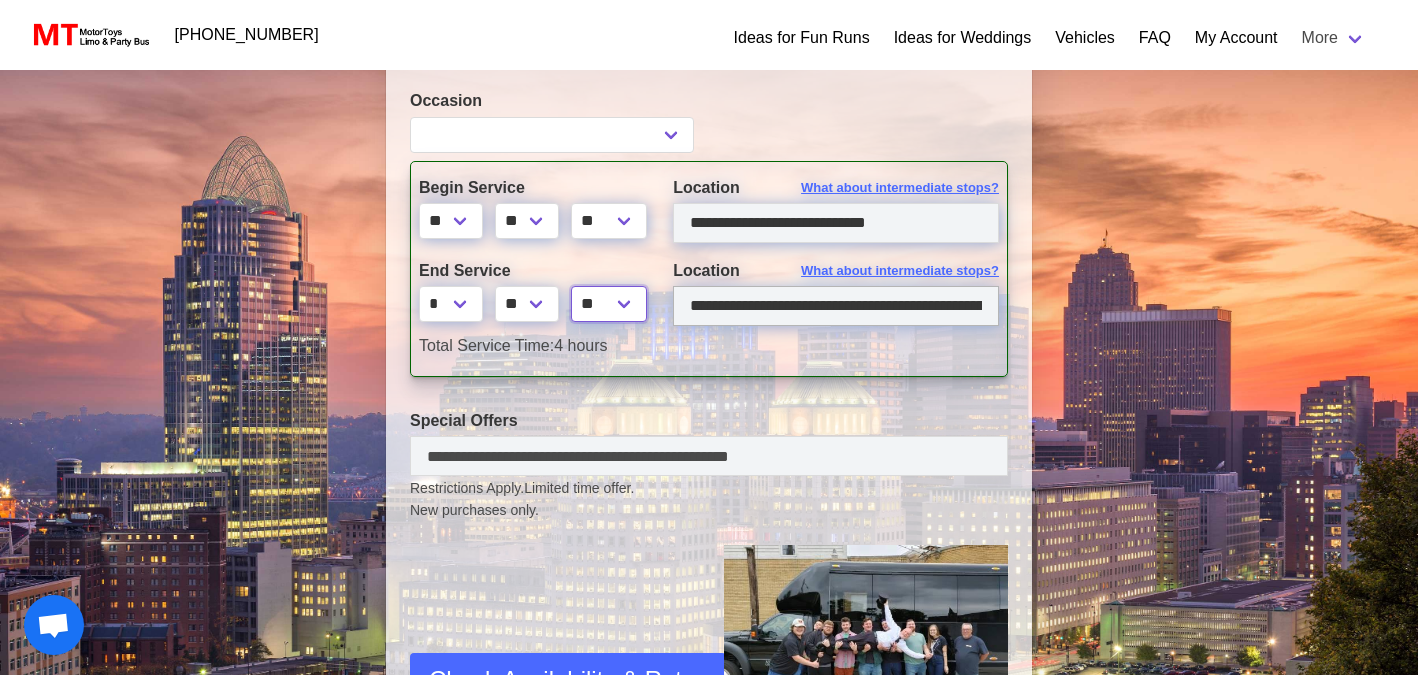 select 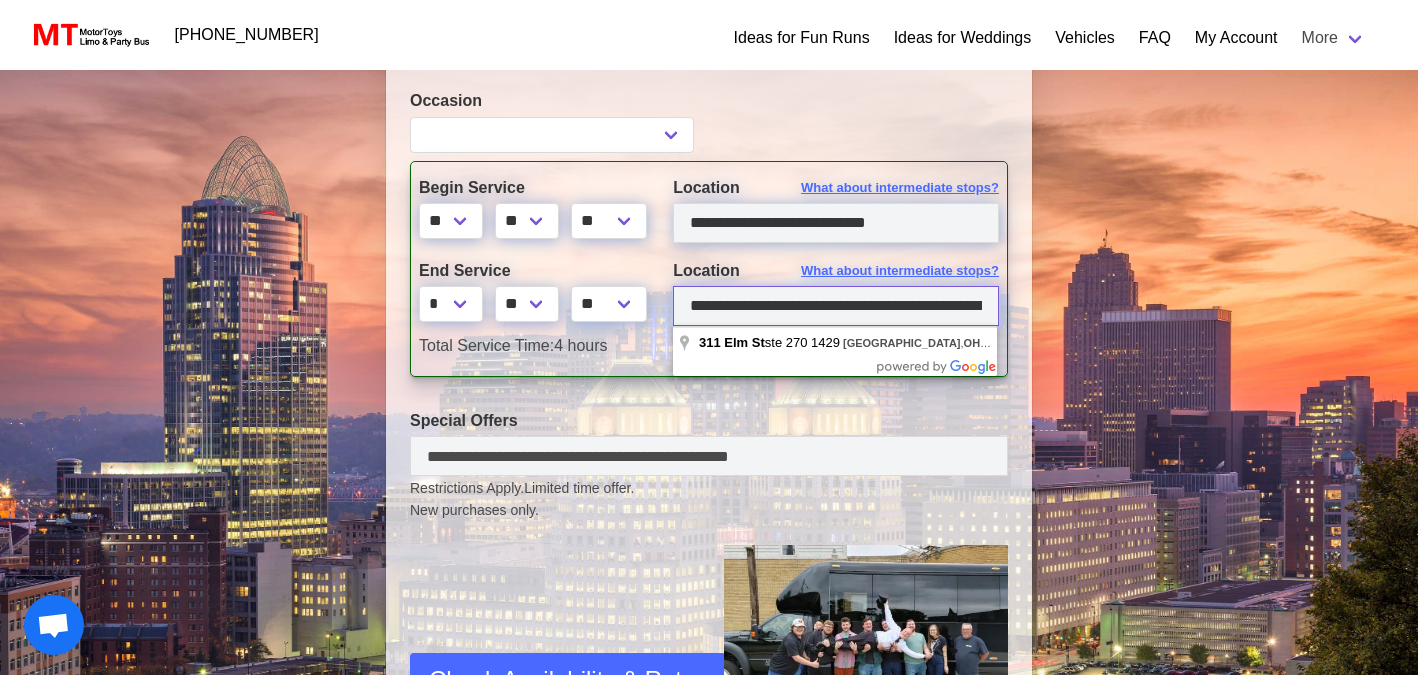 scroll, scrollTop: 0, scrollLeft: 90, axis: horizontal 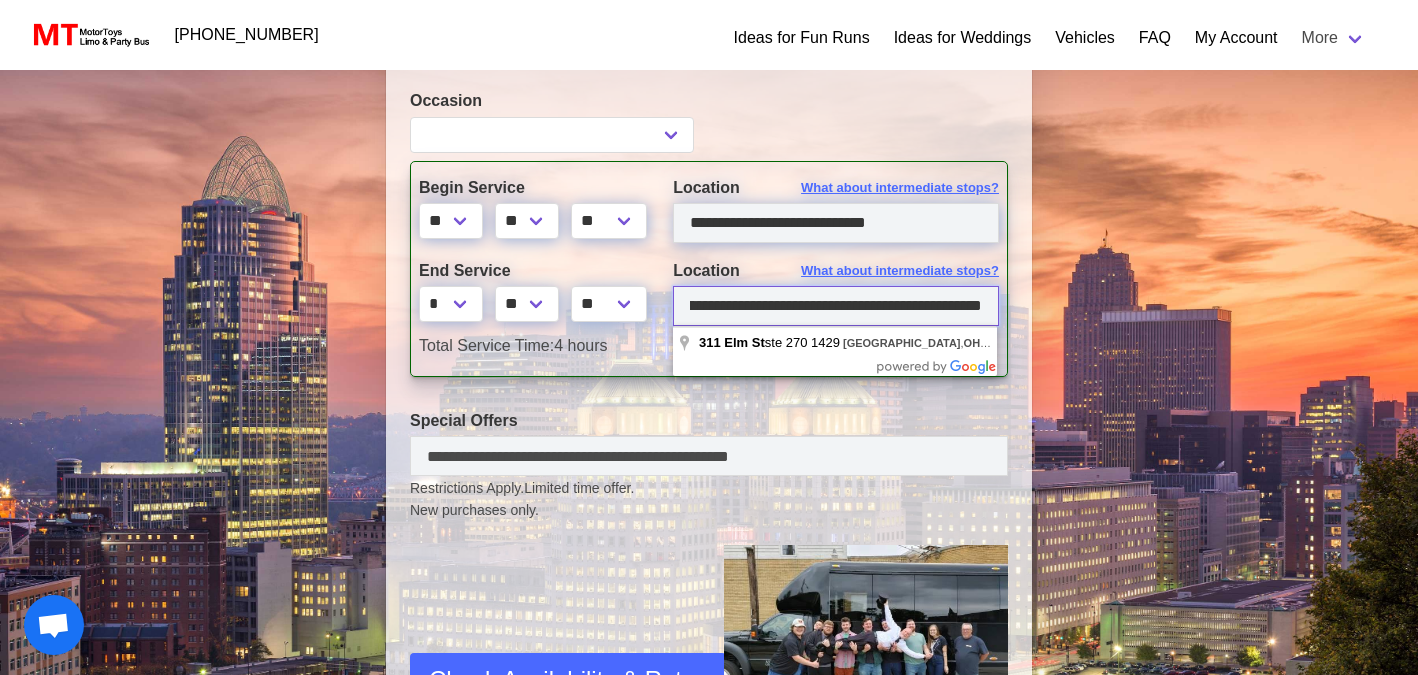 drag, startPoint x: 690, startPoint y: 306, endPoint x: 1168, endPoint y: 327, distance: 478.46106 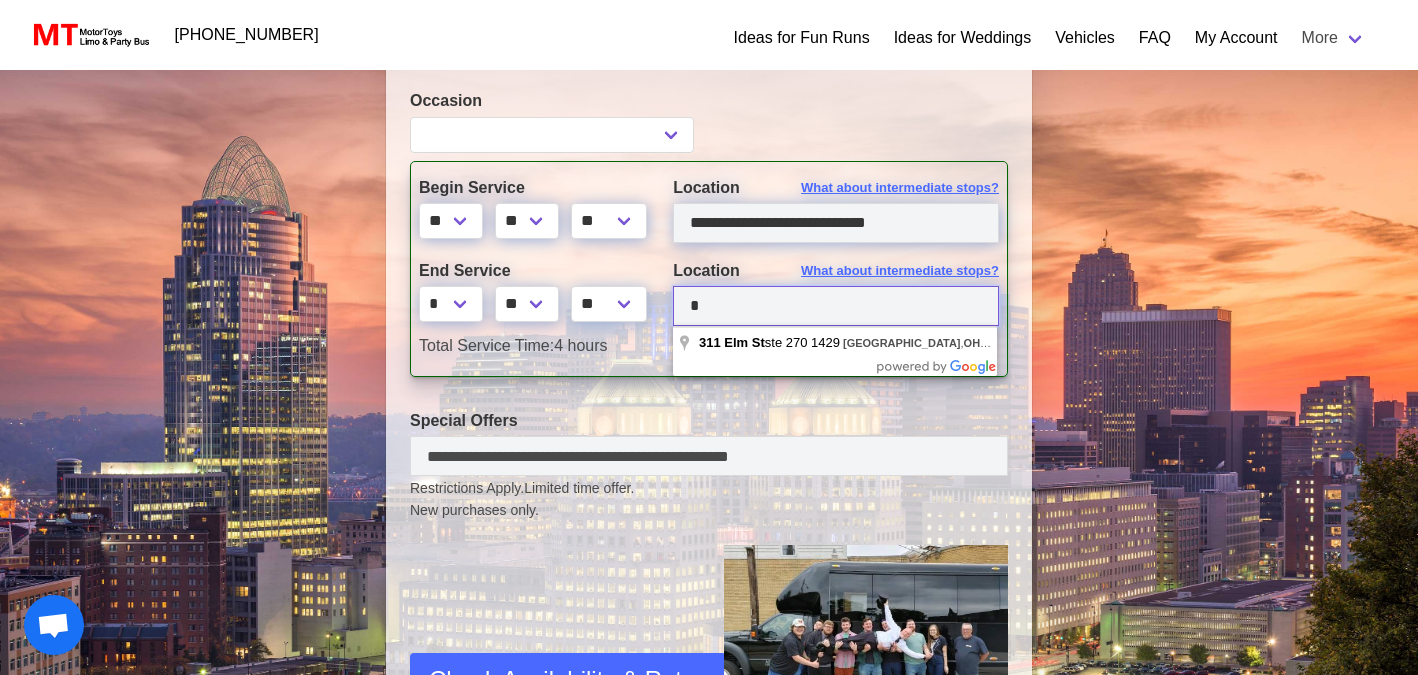 scroll, scrollTop: 0, scrollLeft: 0, axis: both 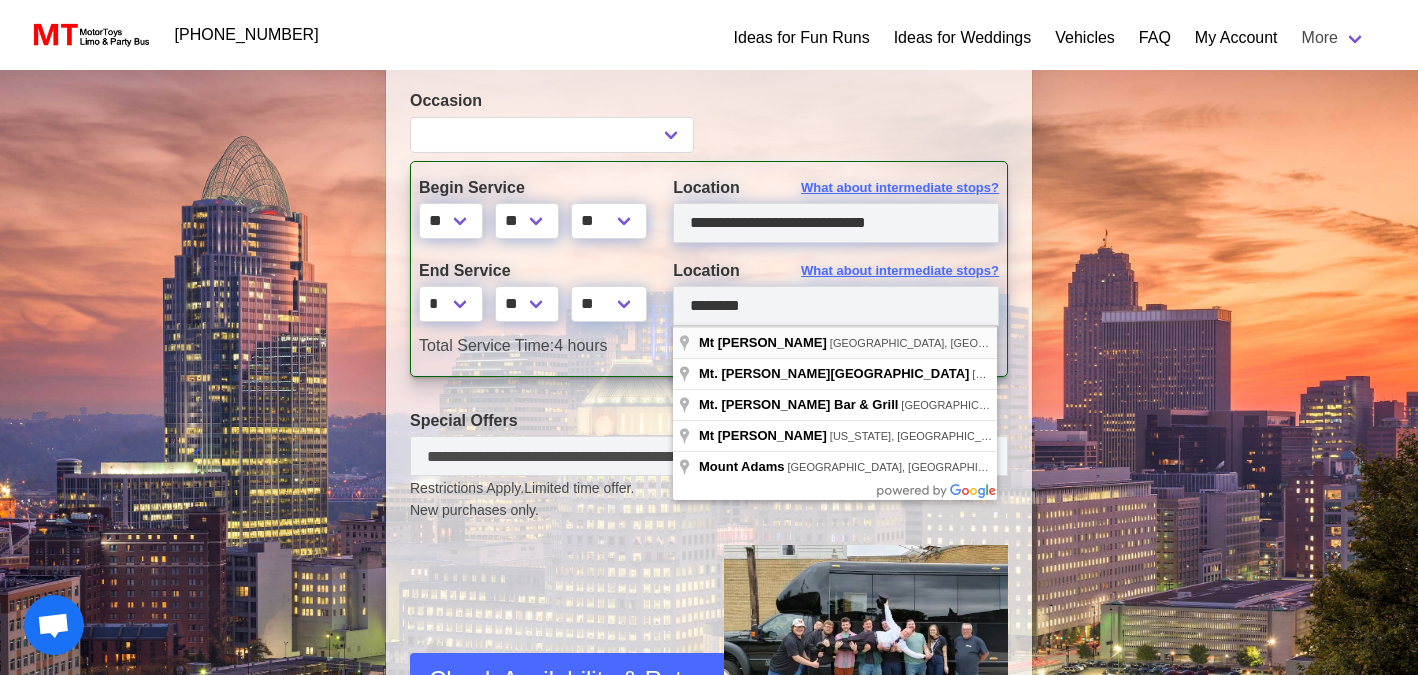 type on "**********" 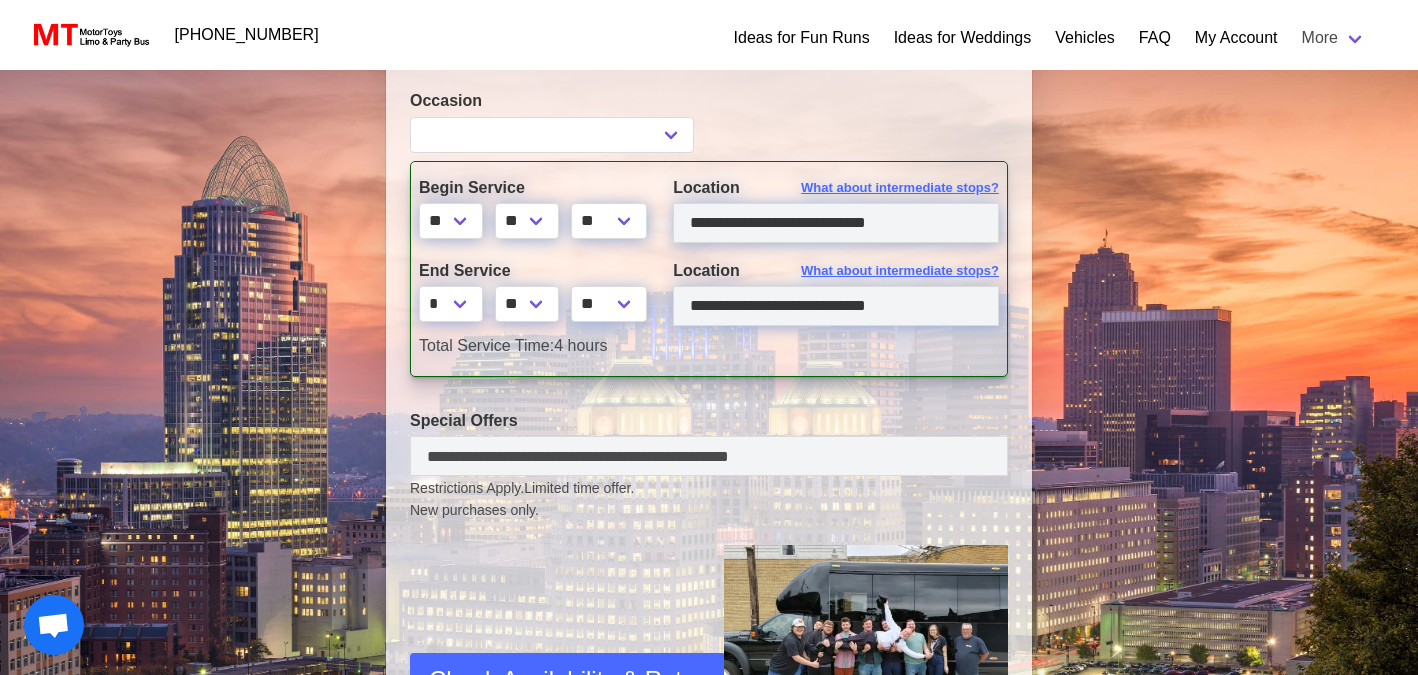 click on "**********" at bounding box center [552, 120] 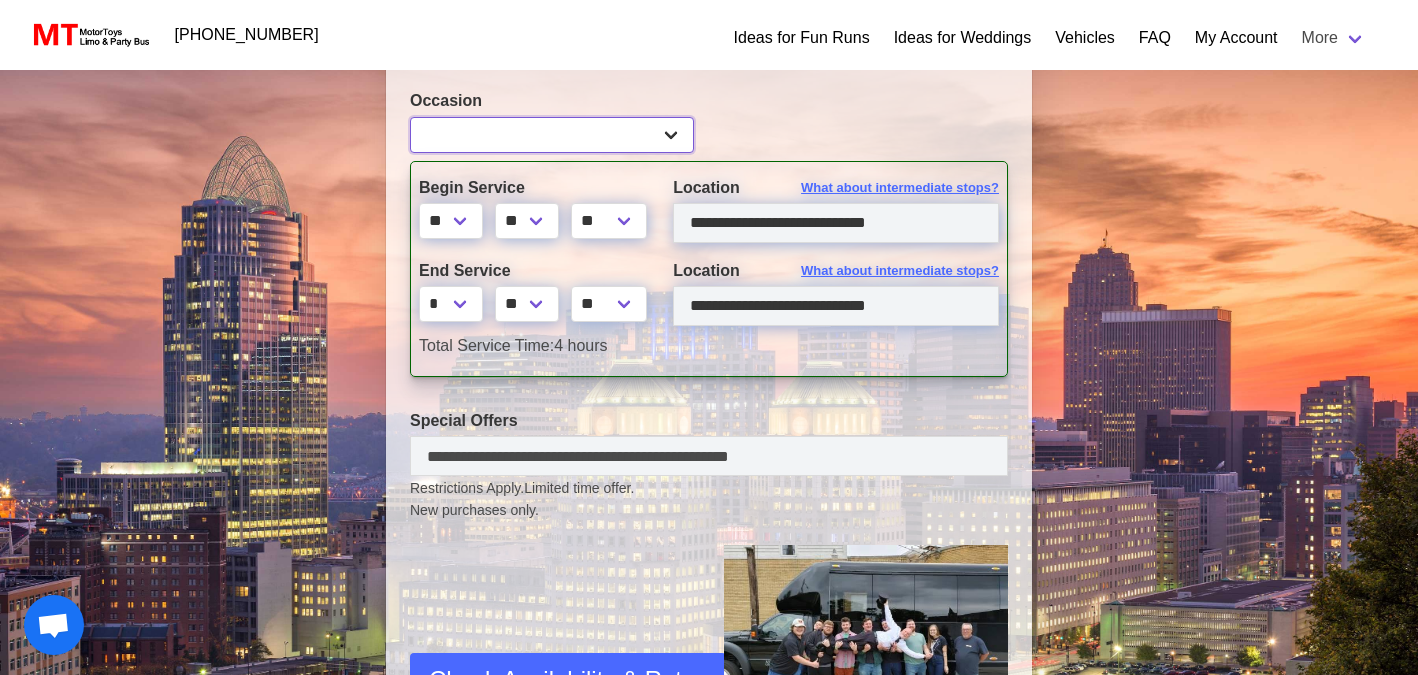 click on "**********" at bounding box center (552, 135) 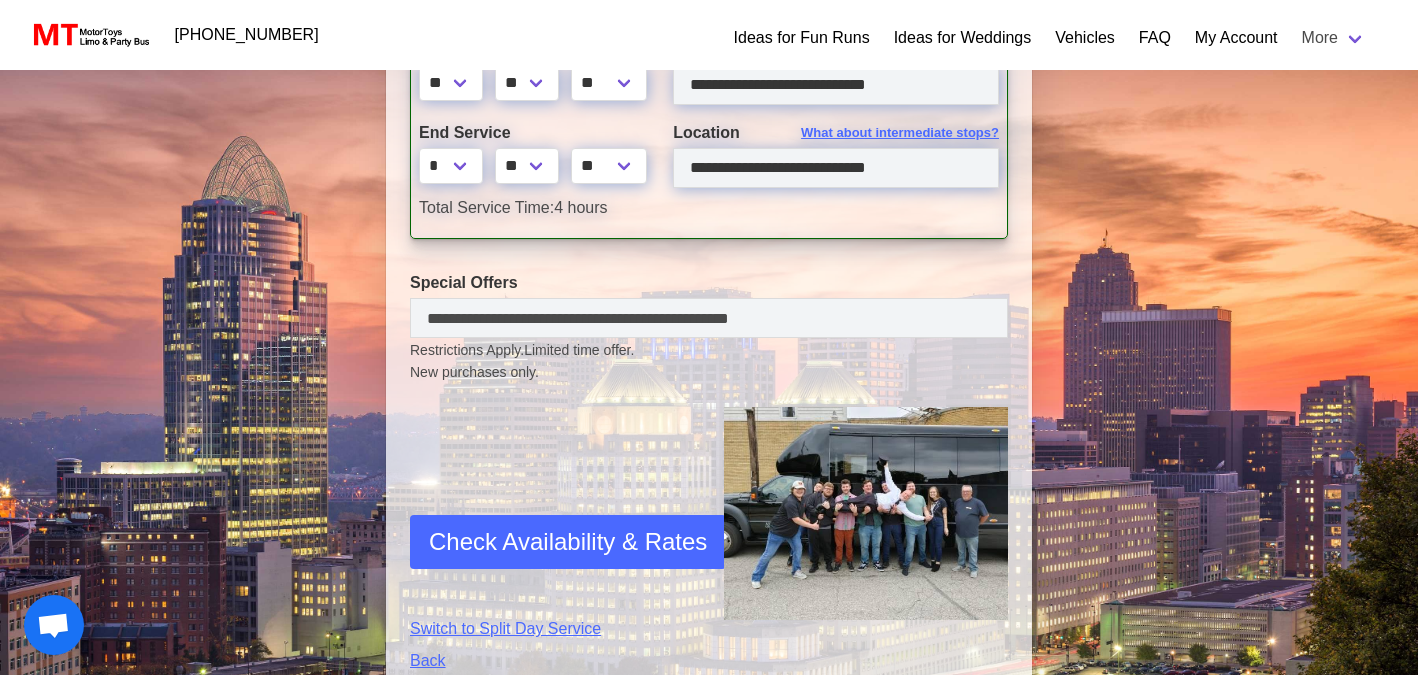 scroll, scrollTop: 551, scrollLeft: 0, axis: vertical 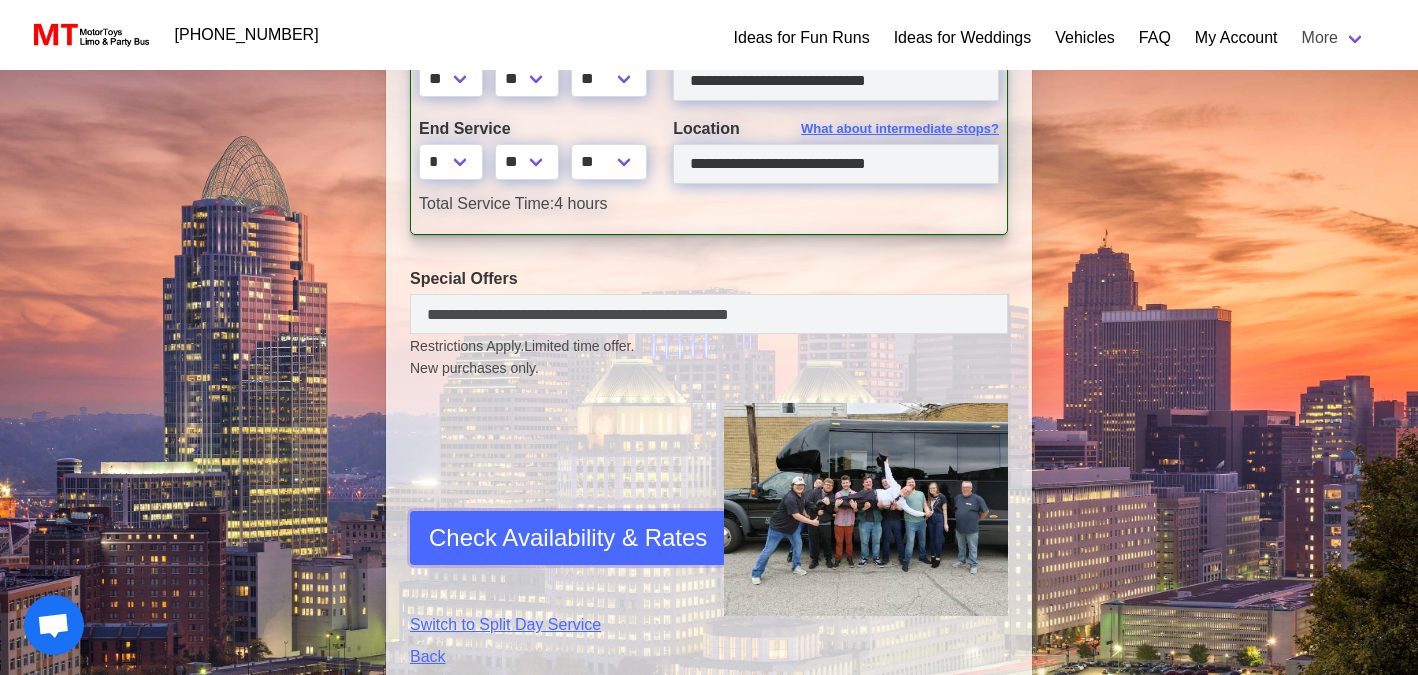 click on "Check Availability & Rates" at bounding box center [568, 538] 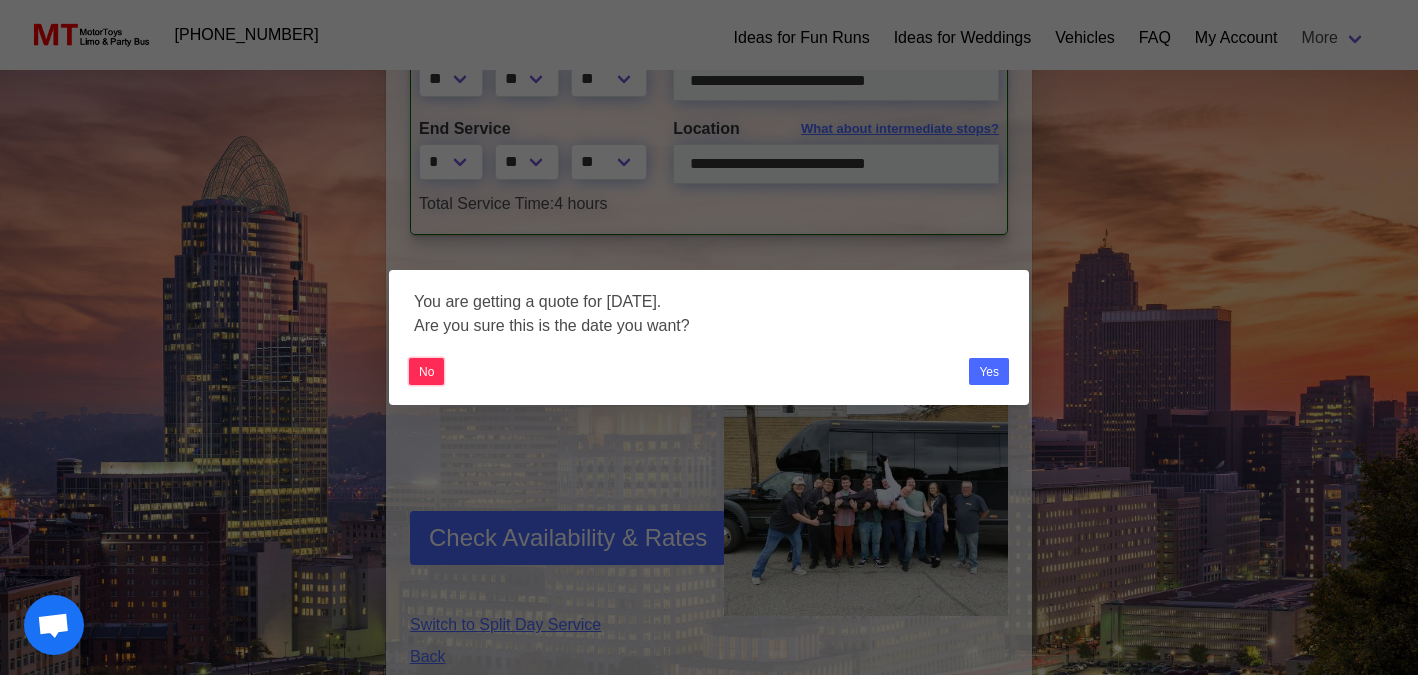 click on "No" at bounding box center [426, 371] 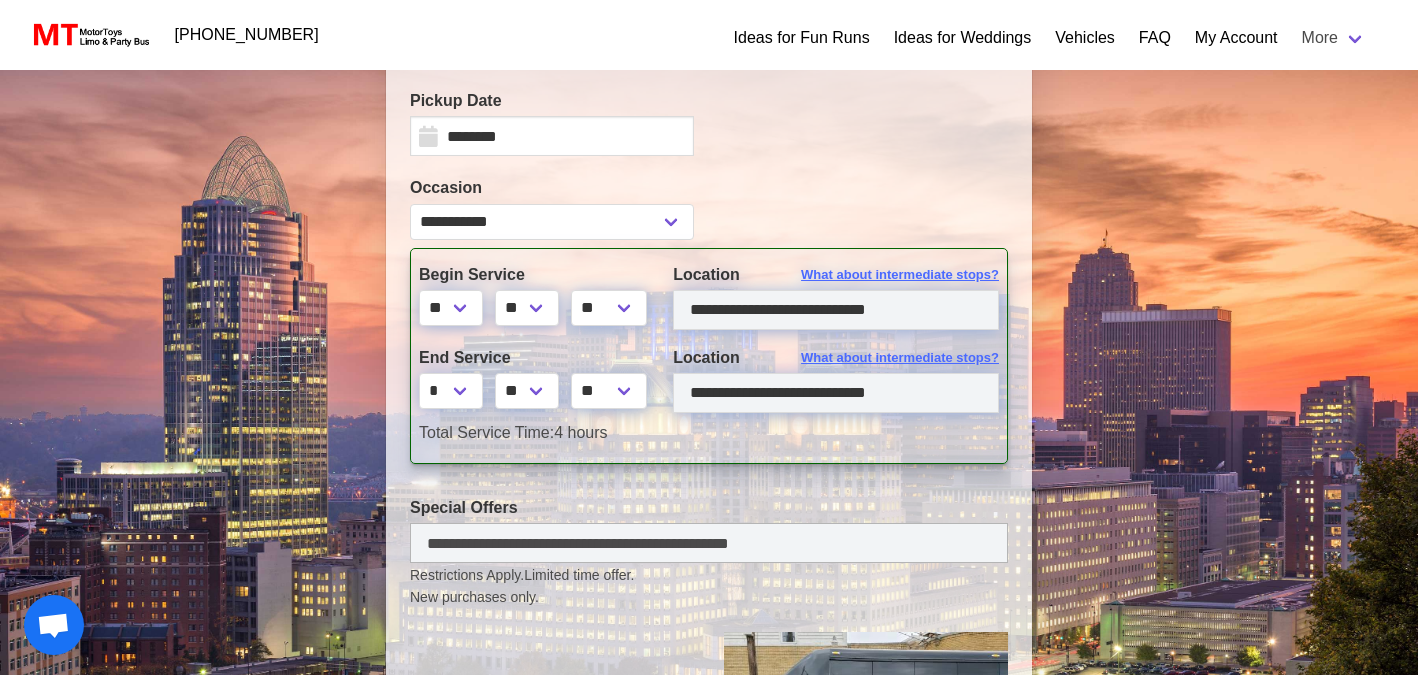 scroll, scrollTop: 321, scrollLeft: 0, axis: vertical 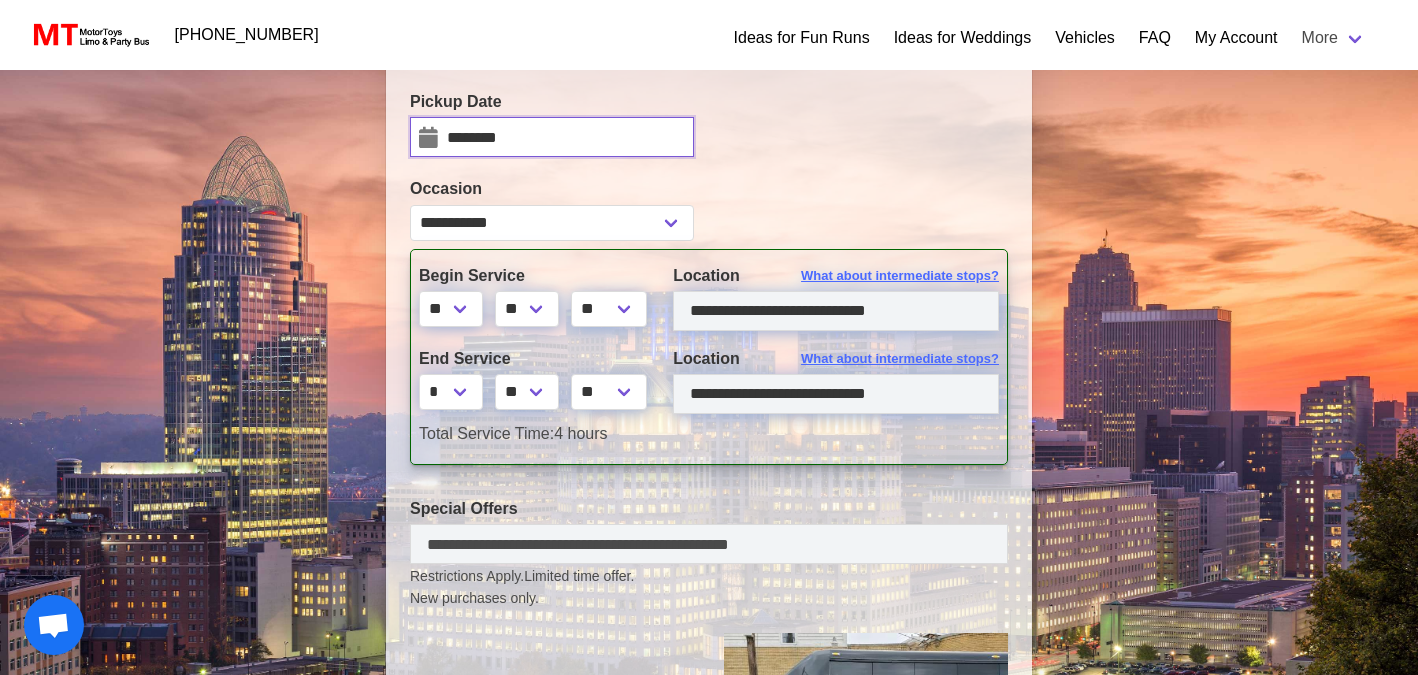 click on "********" at bounding box center [552, 137] 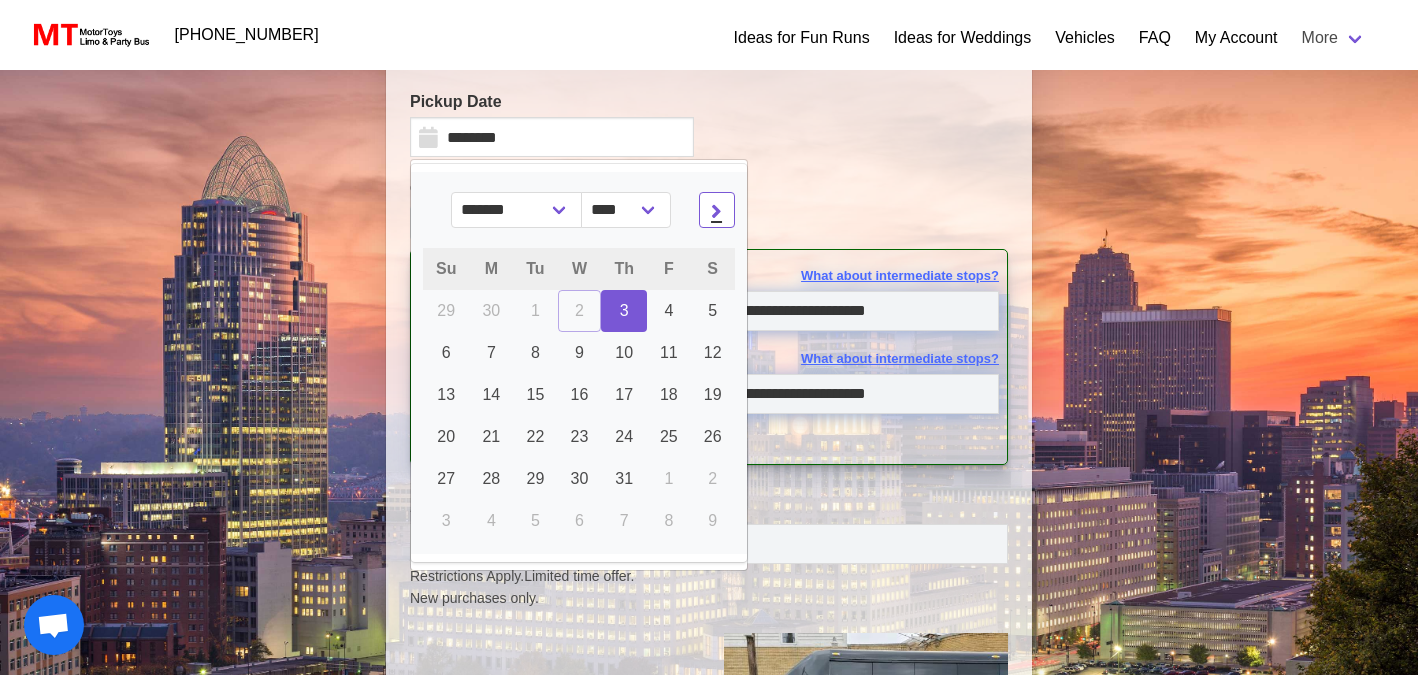 click at bounding box center (716, 210) 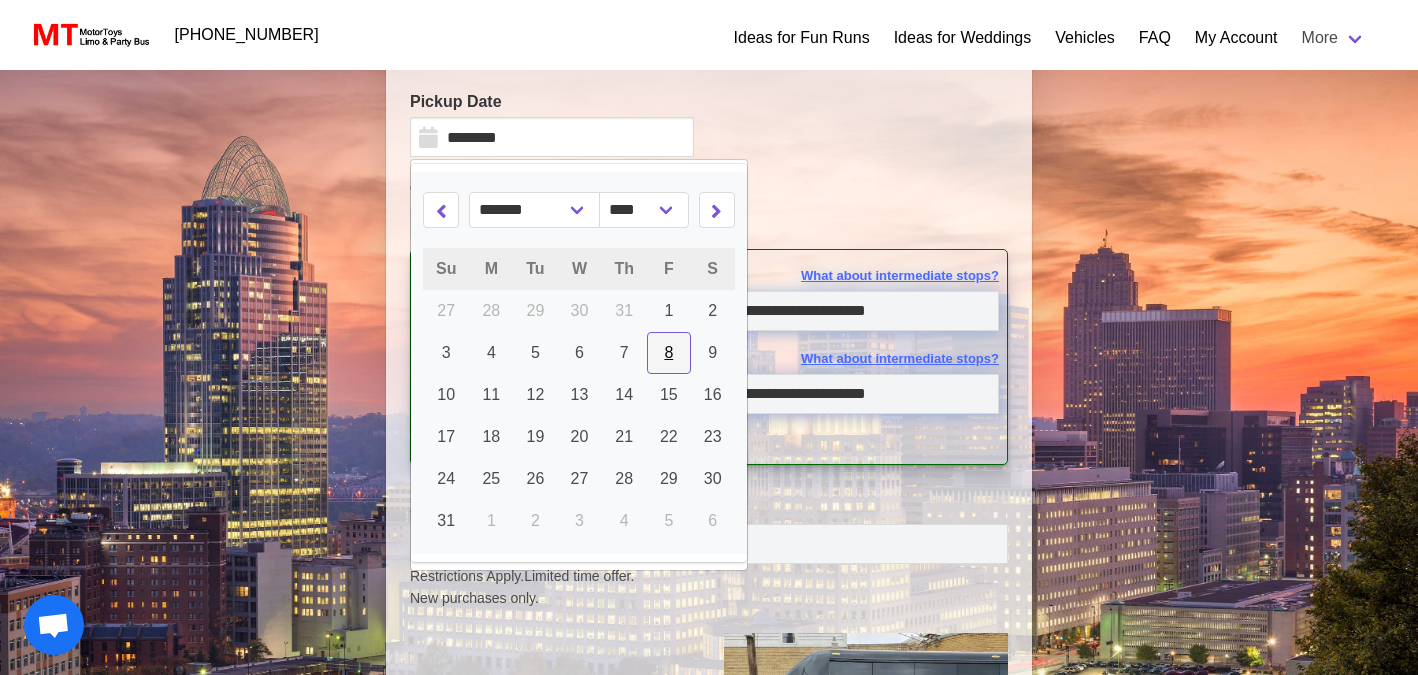 click on "8" at bounding box center [669, 353] 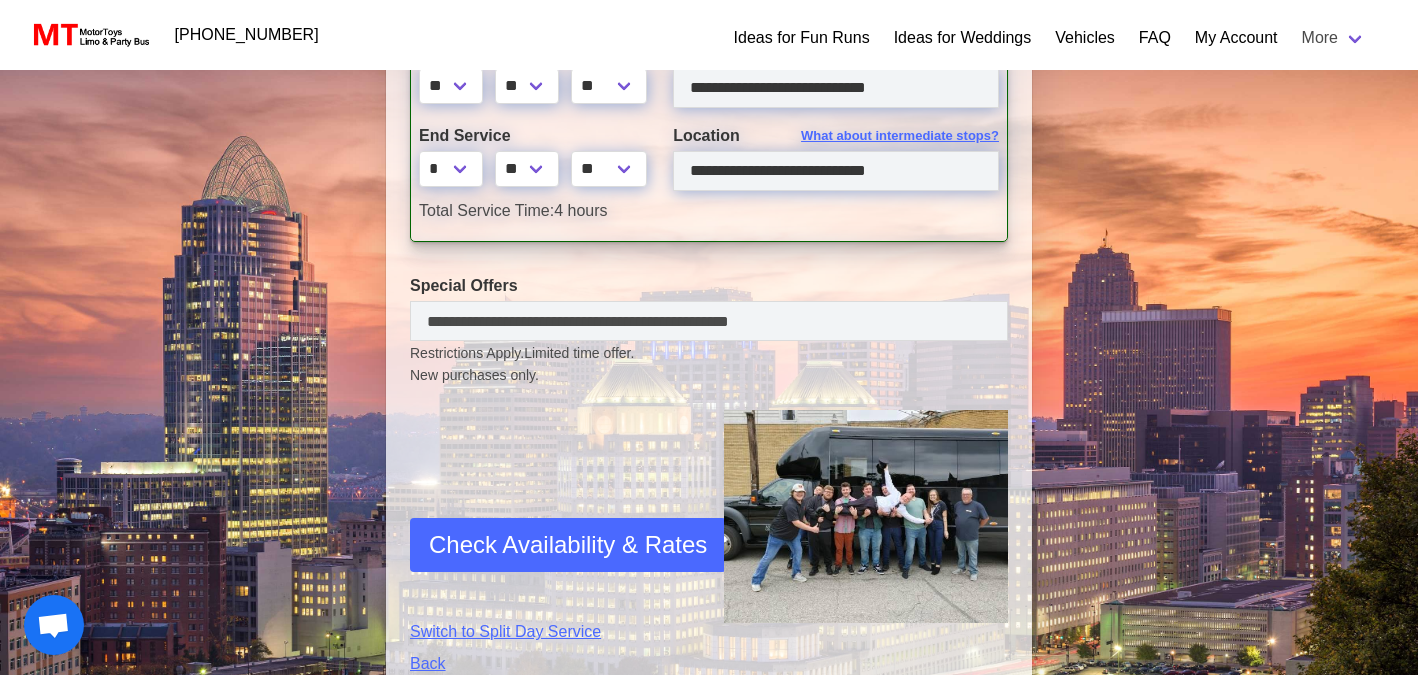 scroll, scrollTop: 540, scrollLeft: 0, axis: vertical 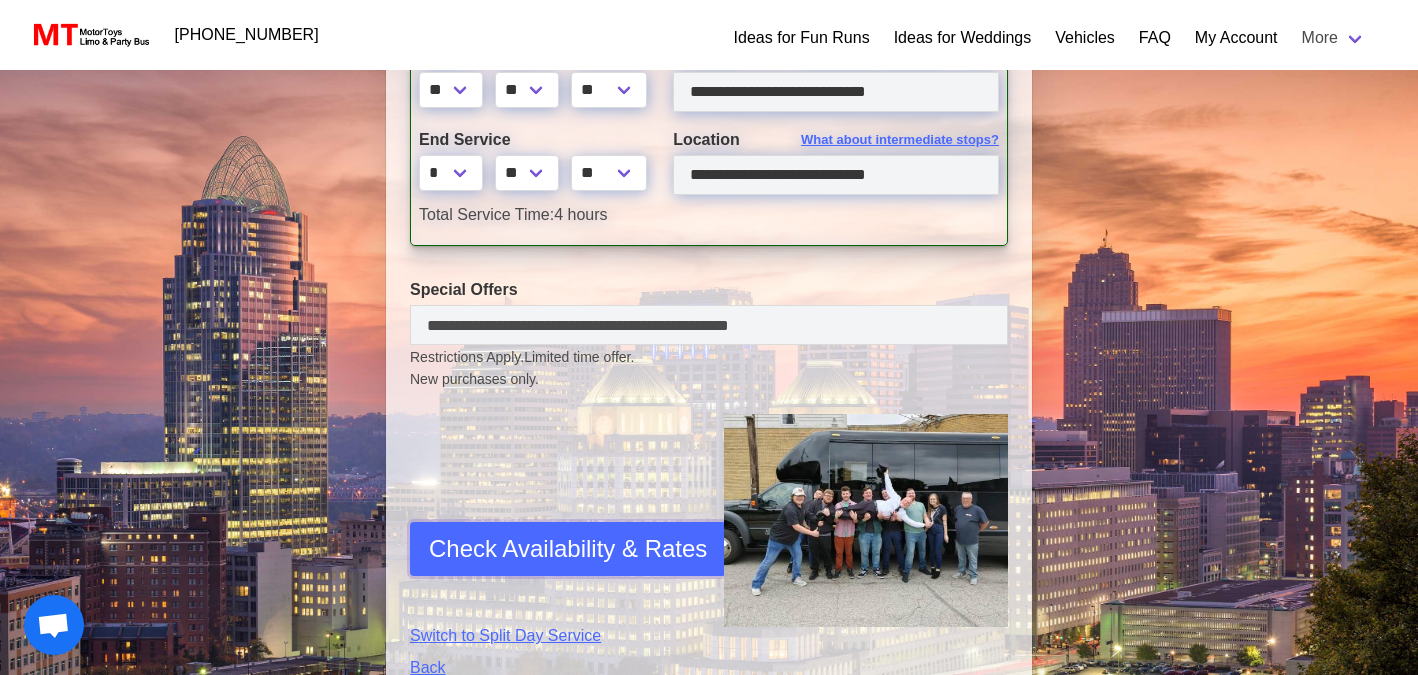 click on "Check Availability & Rates" at bounding box center (568, 549) 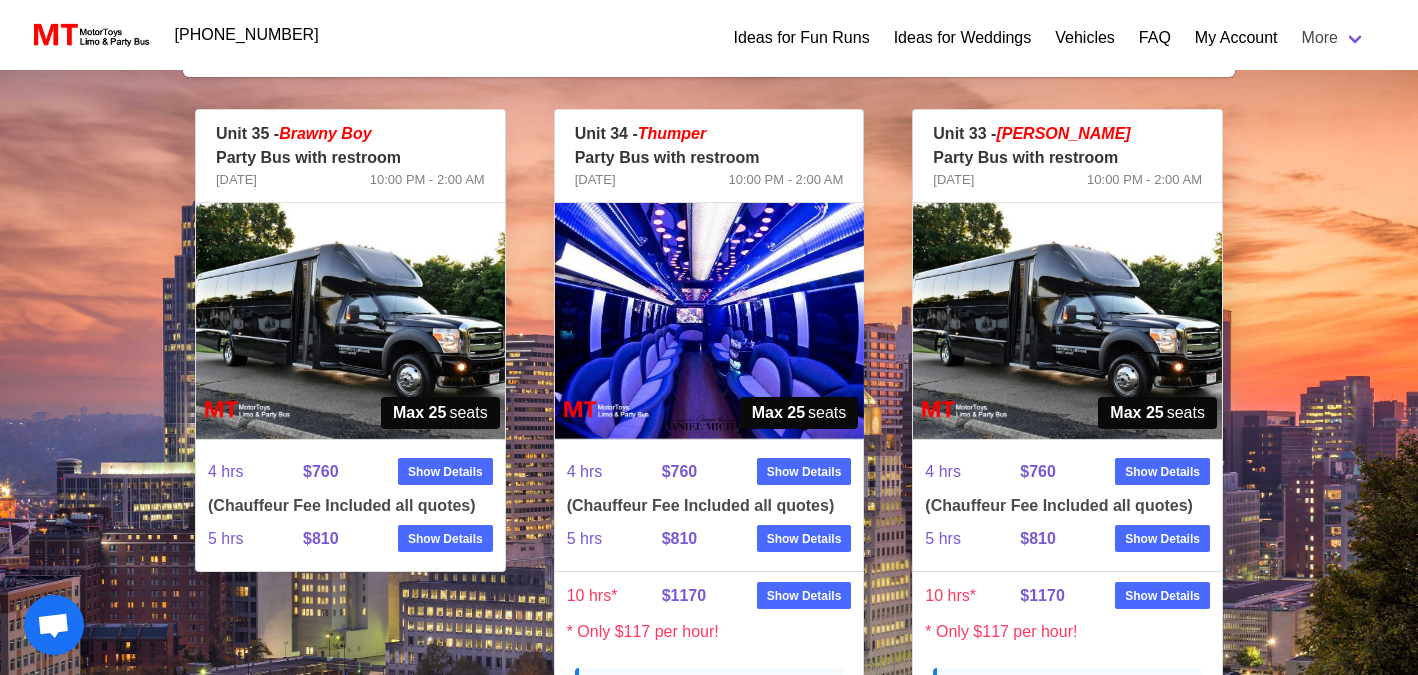 scroll, scrollTop: 372, scrollLeft: 0, axis: vertical 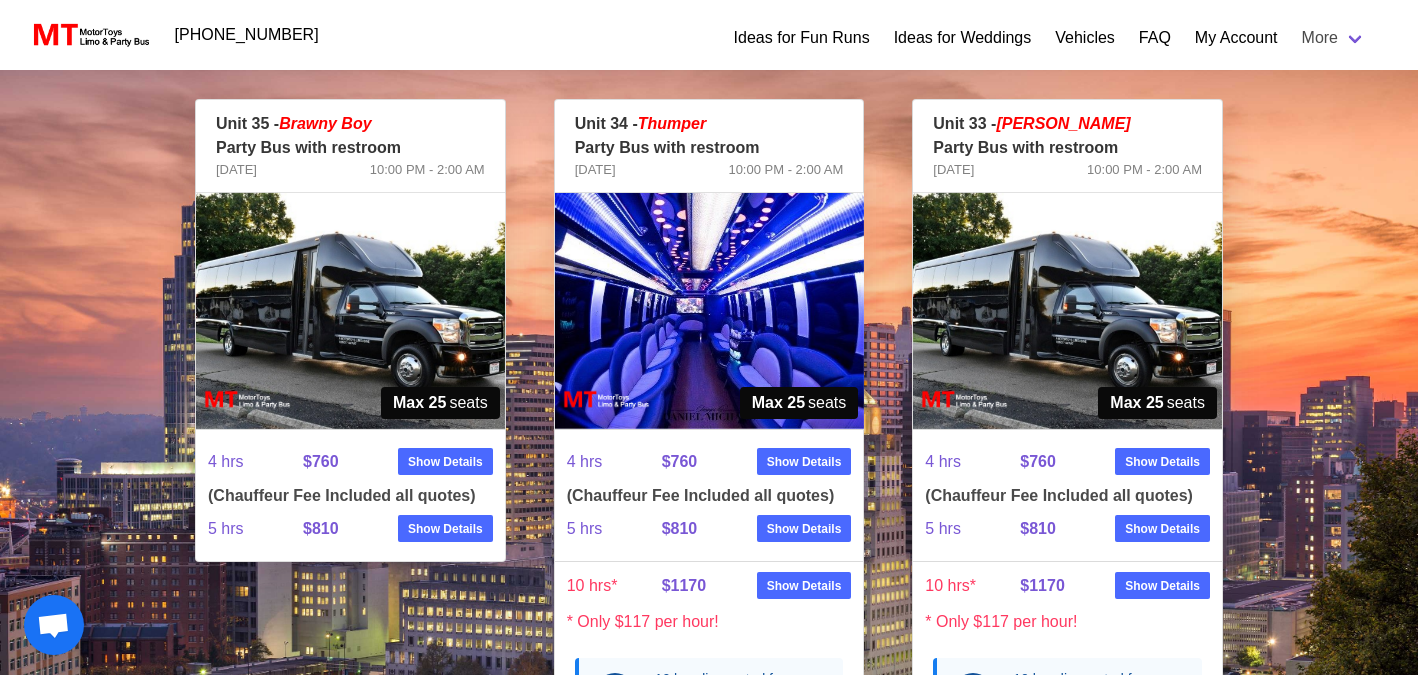 click at bounding box center (350, 311) 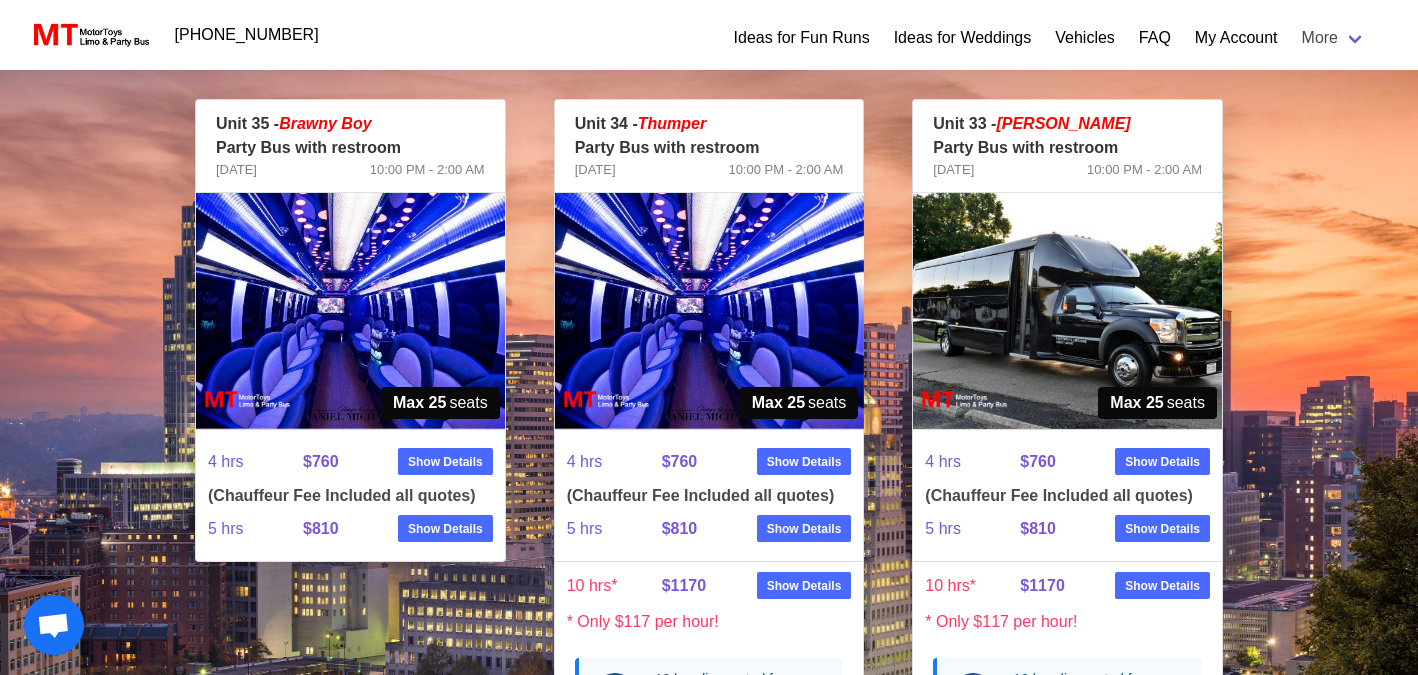 click at bounding box center [350, 311] 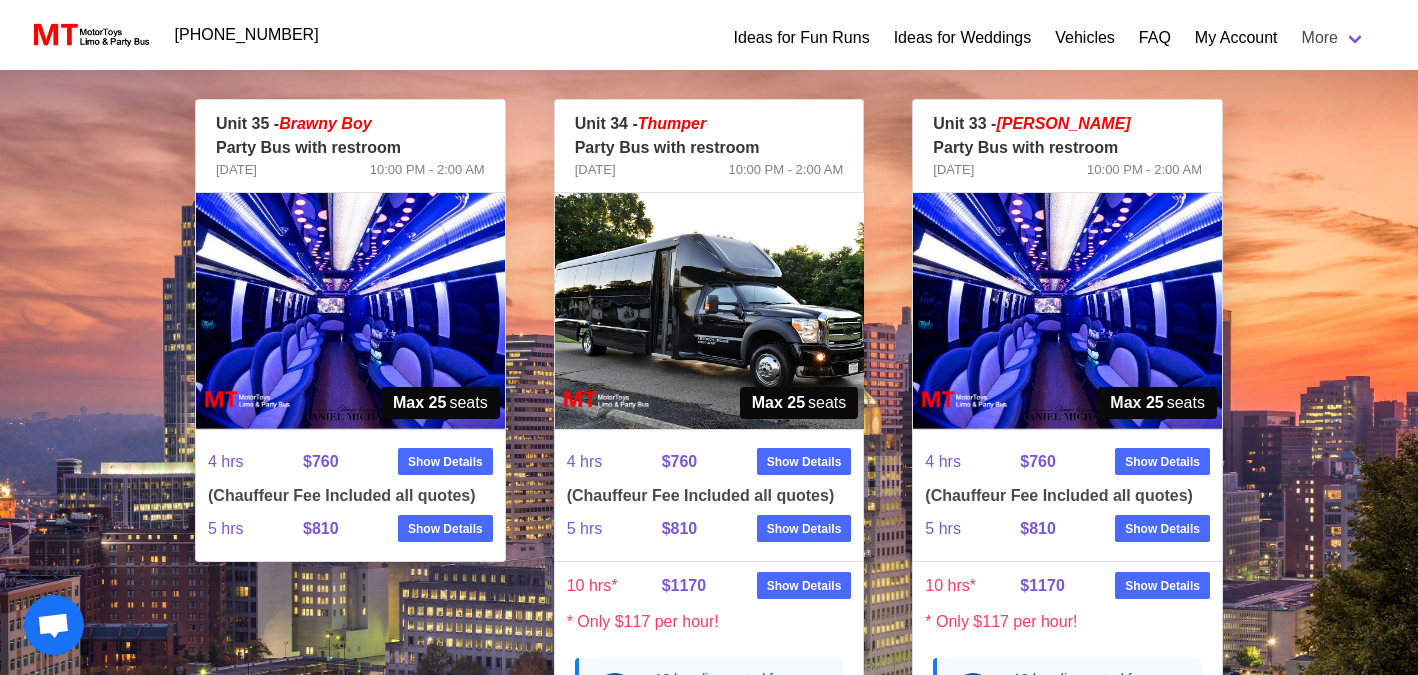 click at bounding box center (709, 311) 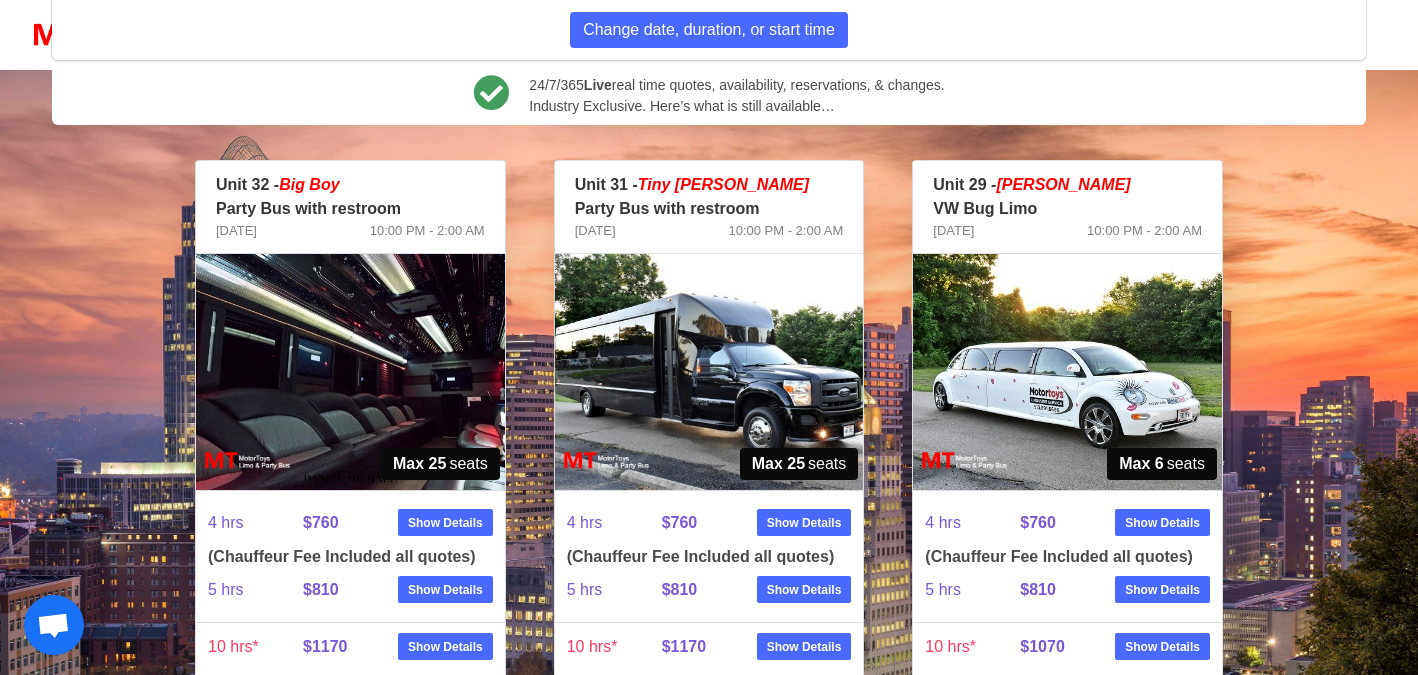 scroll, scrollTop: 1034, scrollLeft: 0, axis: vertical 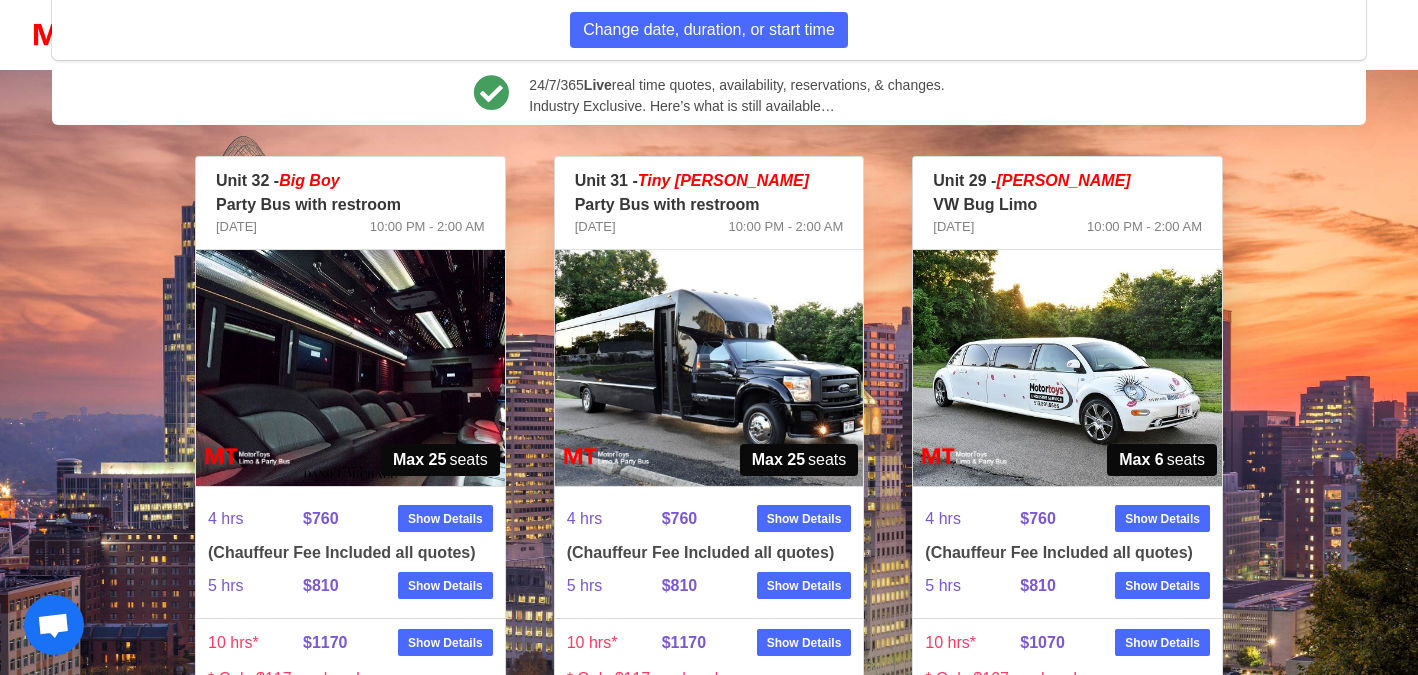 click at bounding box center (350, 368) 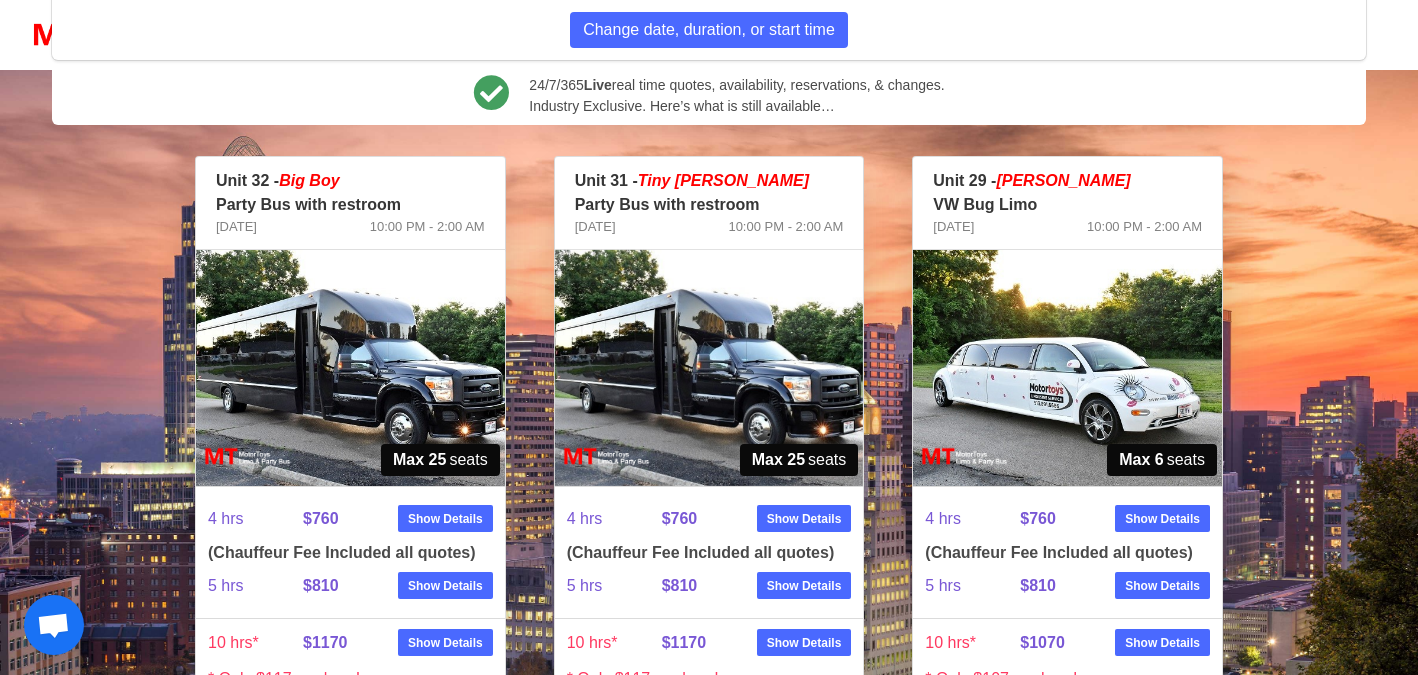 click at bounding box center [709, 368] 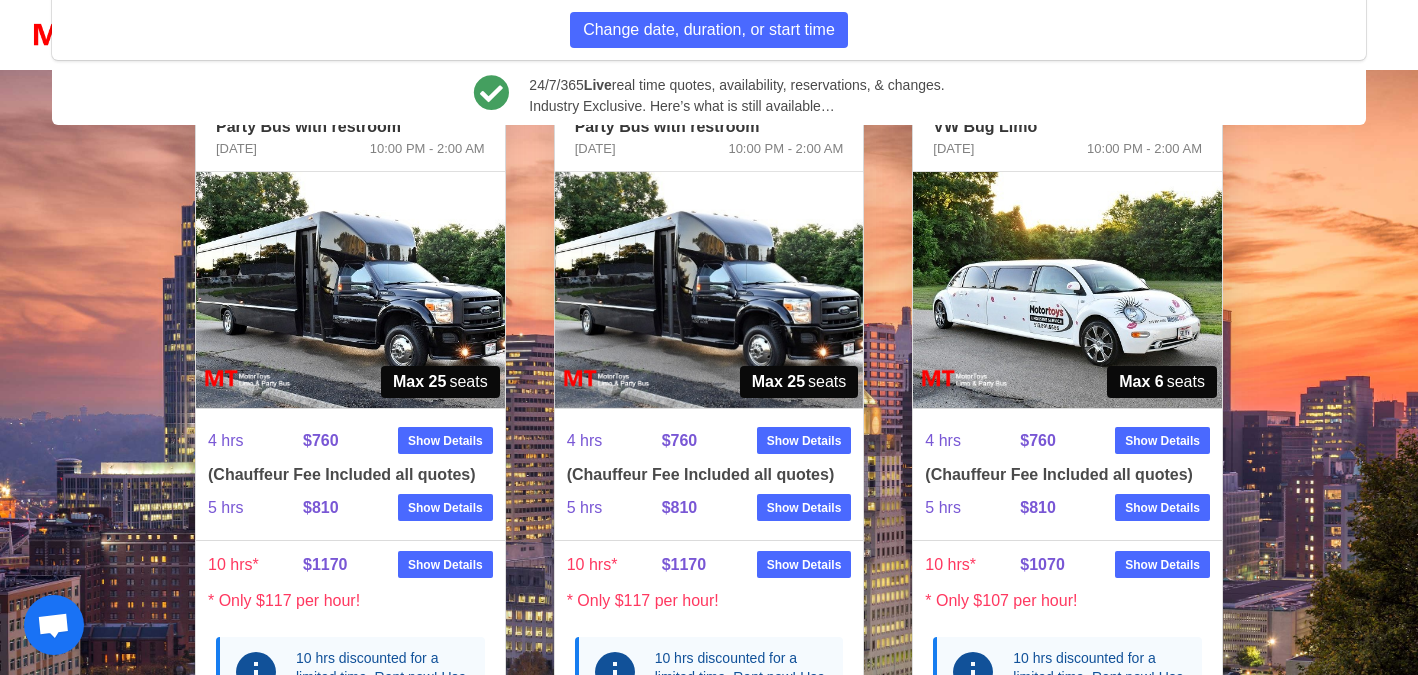 scroll, scrollTop: 1119, scrollLeft: 0, axis: vertical 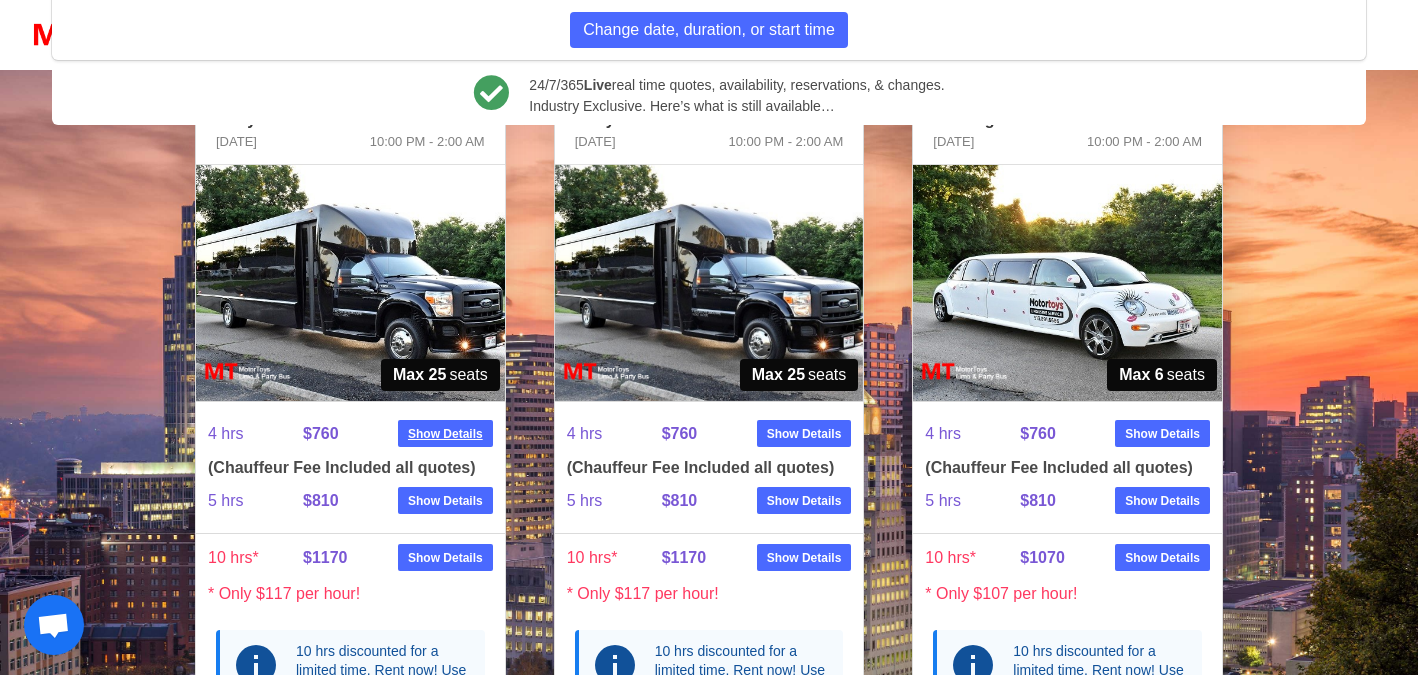 click on "Show Details" at bounding box center (445, 434) 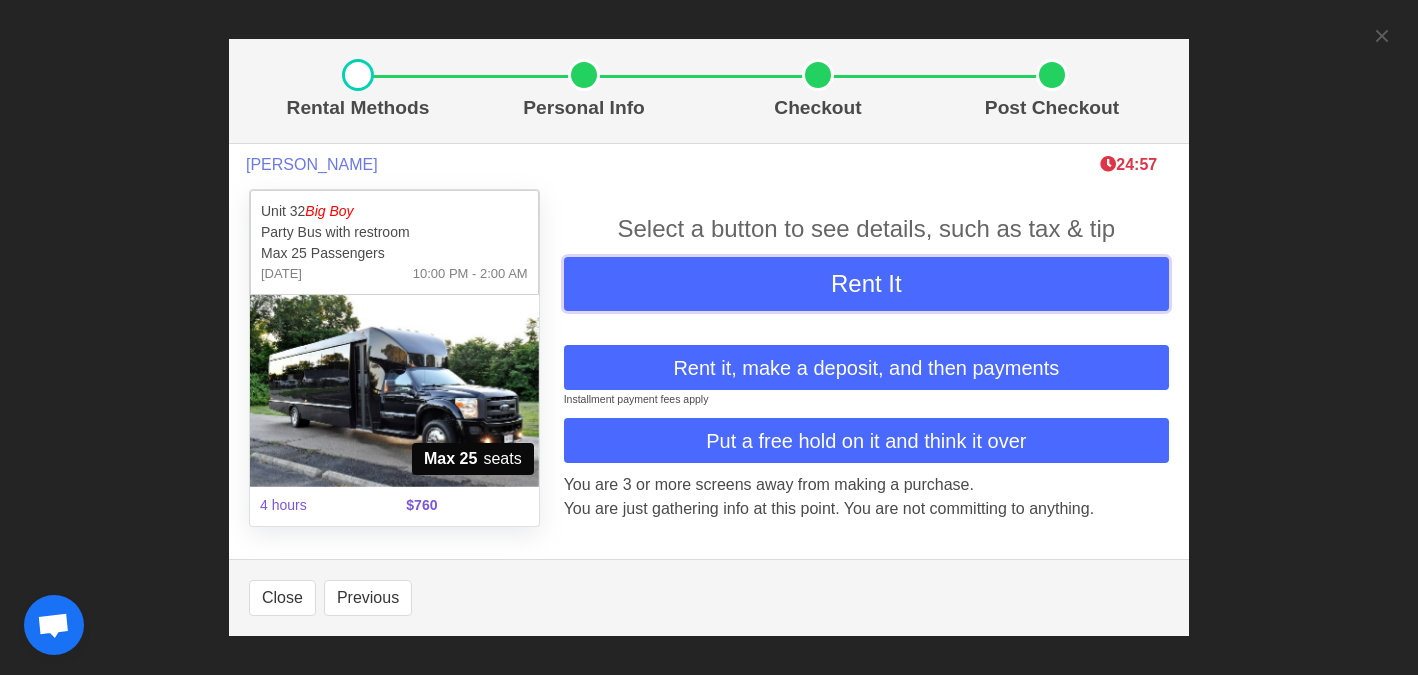 click on "Rent It" at bounding box center [866, 283] 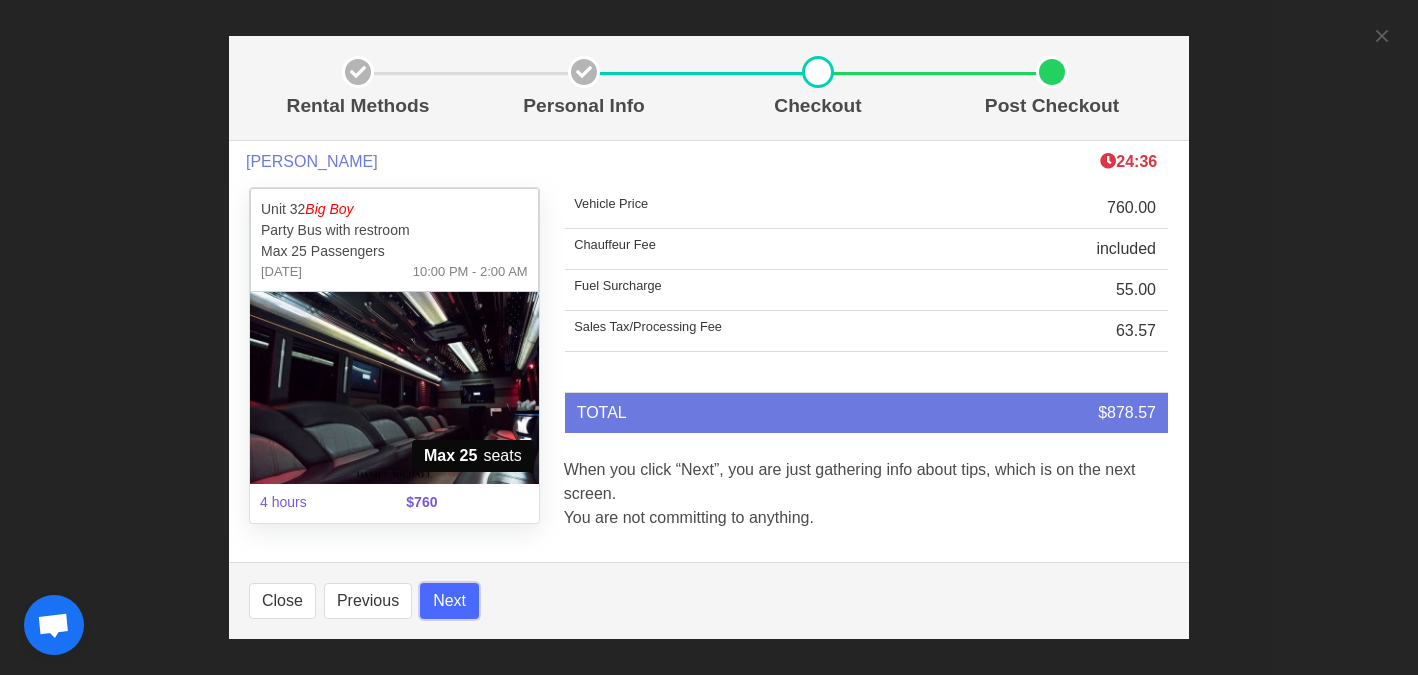 click on "Next" at bounding box center (449, 601) 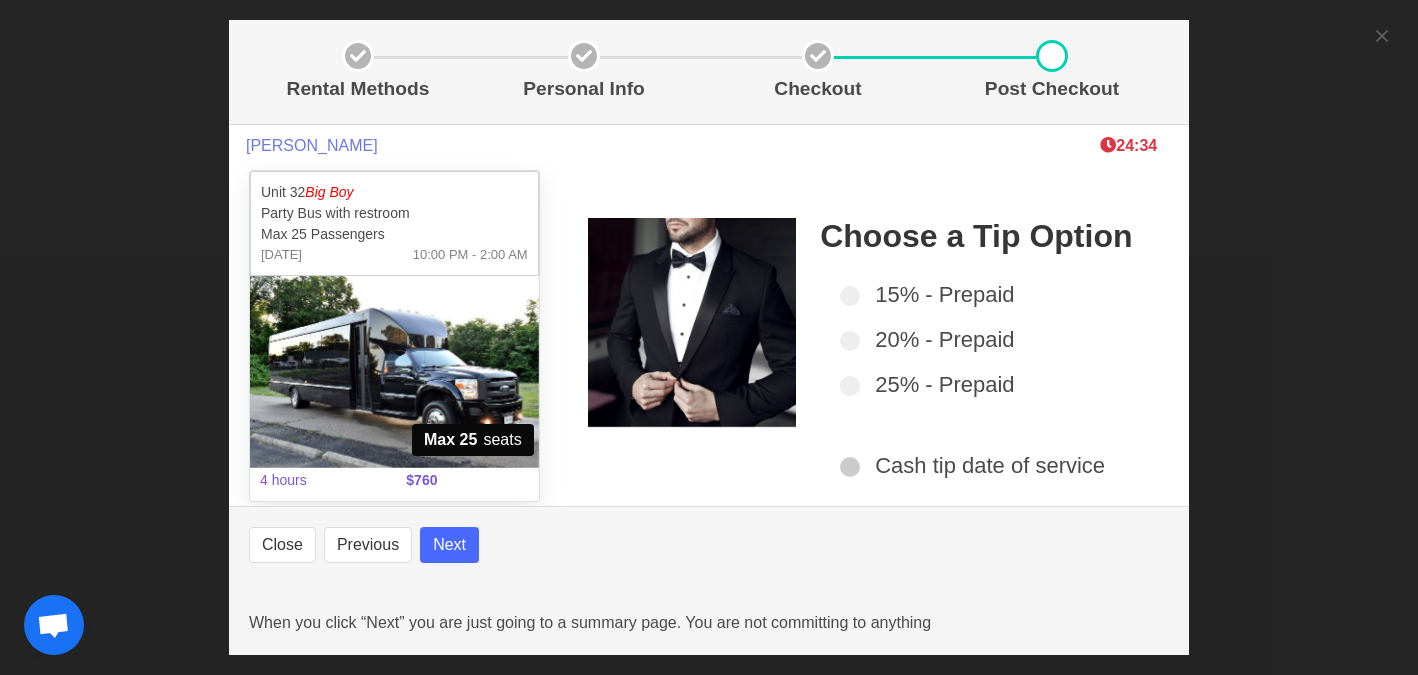 click at bounding box center (850, 467) 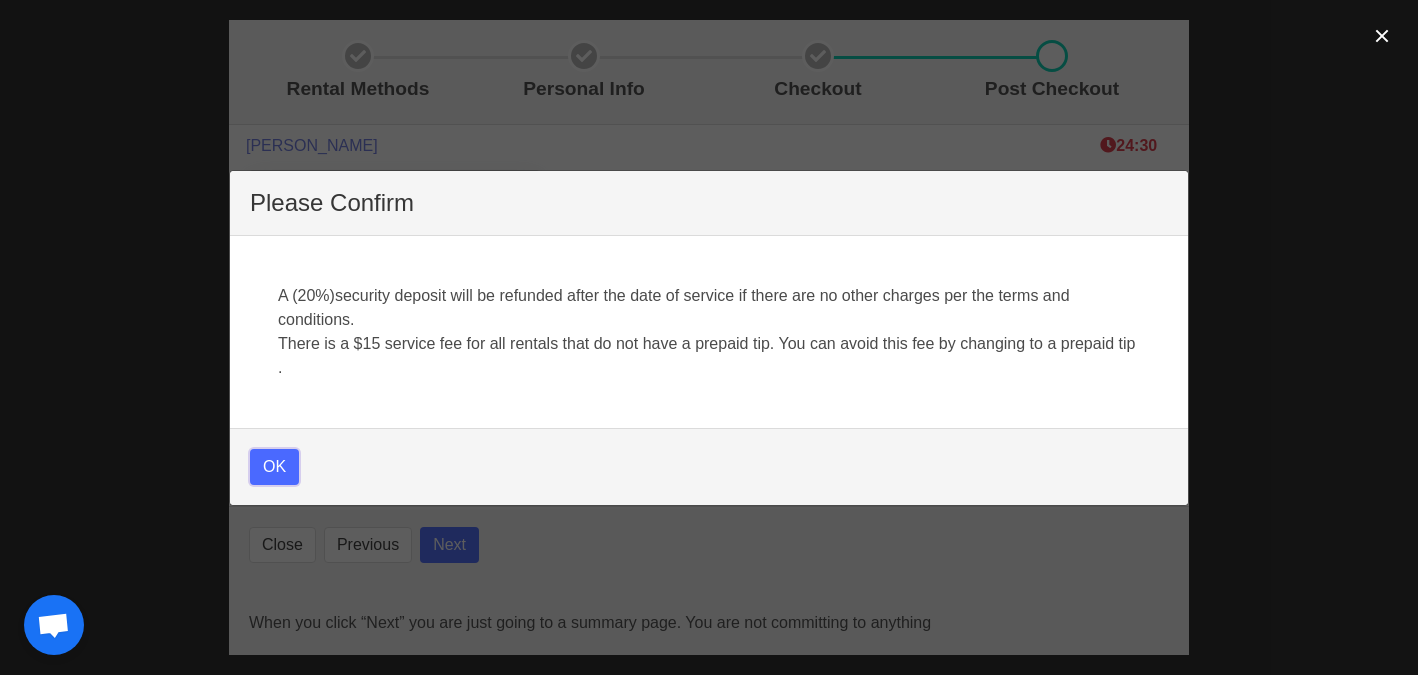 click on "OK" at bounding box center (274, 467) 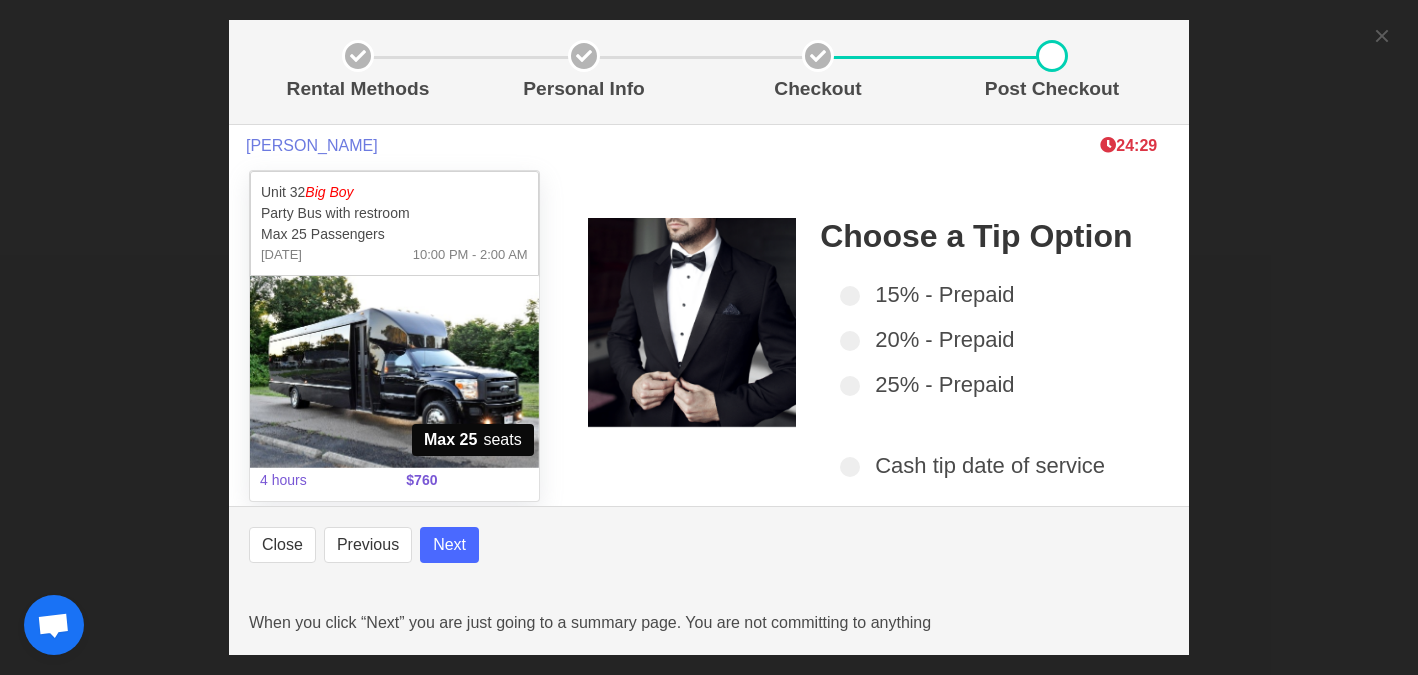 click on "Rental Methods   Personal Info   Checkout   Post Checkout   Sandi Helton    24:29   Unit 32  Big Boy   Party Bus with restroom   Max 25 Passengers   Fri. 8-8-2025   10:00 PM - 2:00 AM       Max 25  seats
4 hours     $760   Select a button to see details, such as tax & tip
Rent It           Rent it, make a deposit, and then payments     Installment payment fees apply         Put a free hold on it and think it over     You are 3 or more screens away from making a purchase.   You are just gathering info at this point.  You are not committing to anything.       Vehicle Price   760.00   Chauffeur Fee   included             Fuel Surcharge   55.00         Sales Tax/Processing Fee   64.74       TOTAL   $894.74     When you click “Next”, you are just gathering info about tips, which is on the next screen.   You are not committing to anything.
Choose a Tip Option
15% - Prepaid" at bounding box center (709, 337) 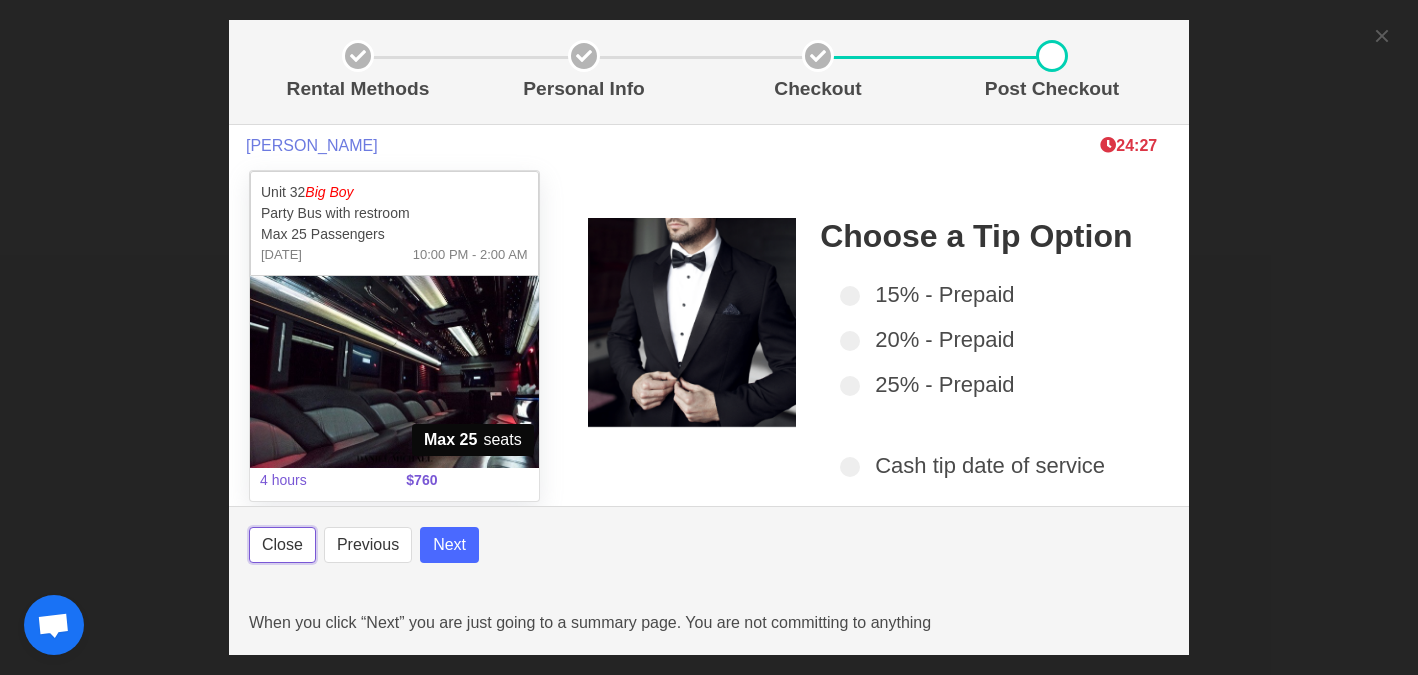 click on "Close" at bounding box center [282, 545] 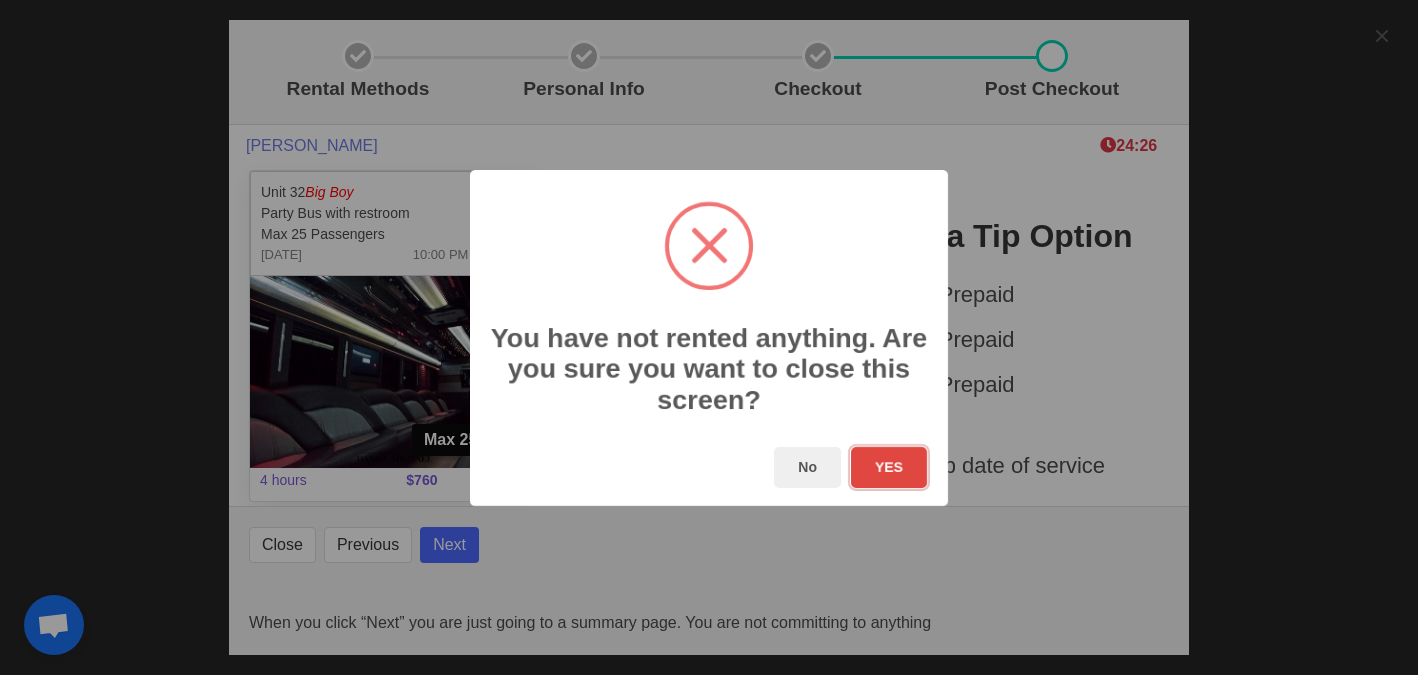 click on "YES" at bounding box center (889, 467) 